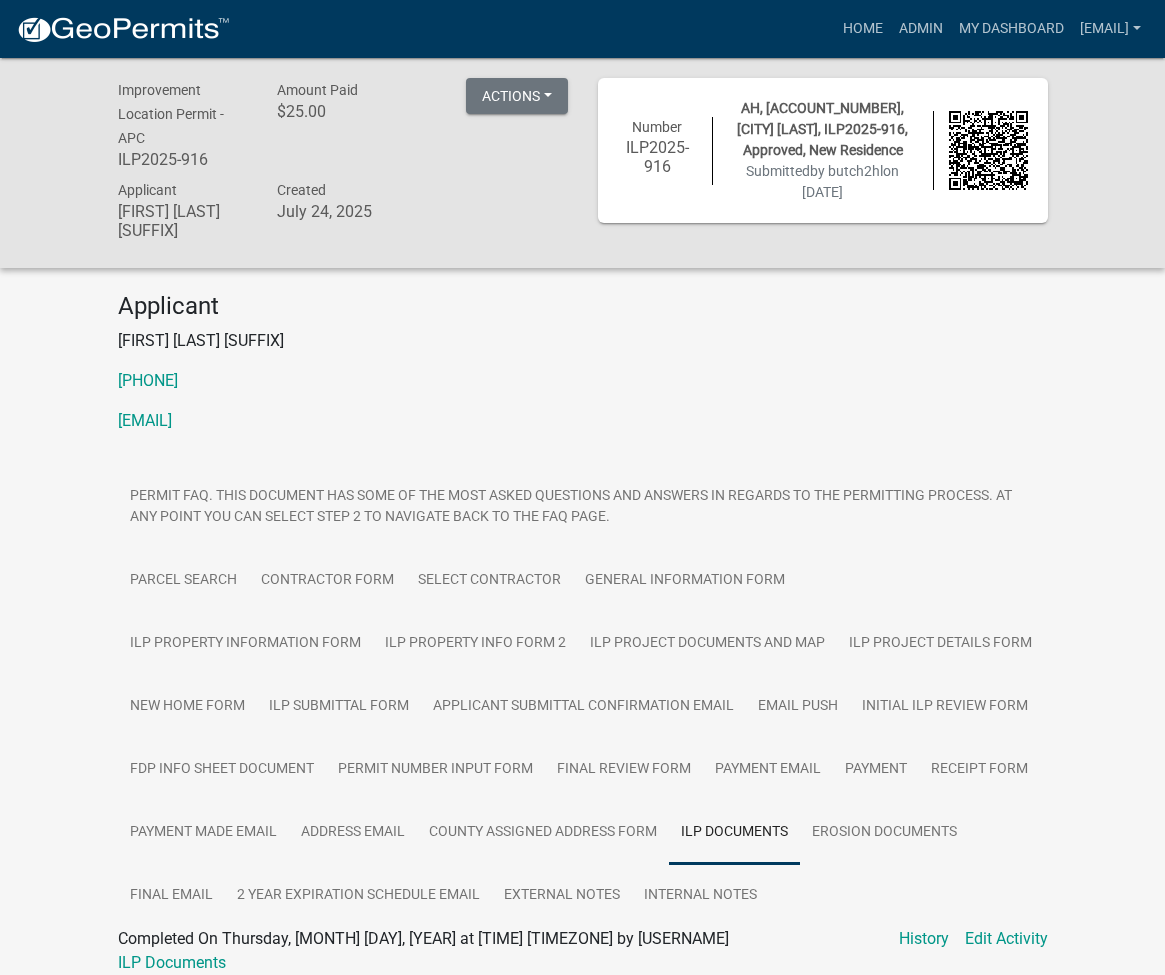 scroll, scrollTop: 84, scrollLeft: 0, axis: vertical 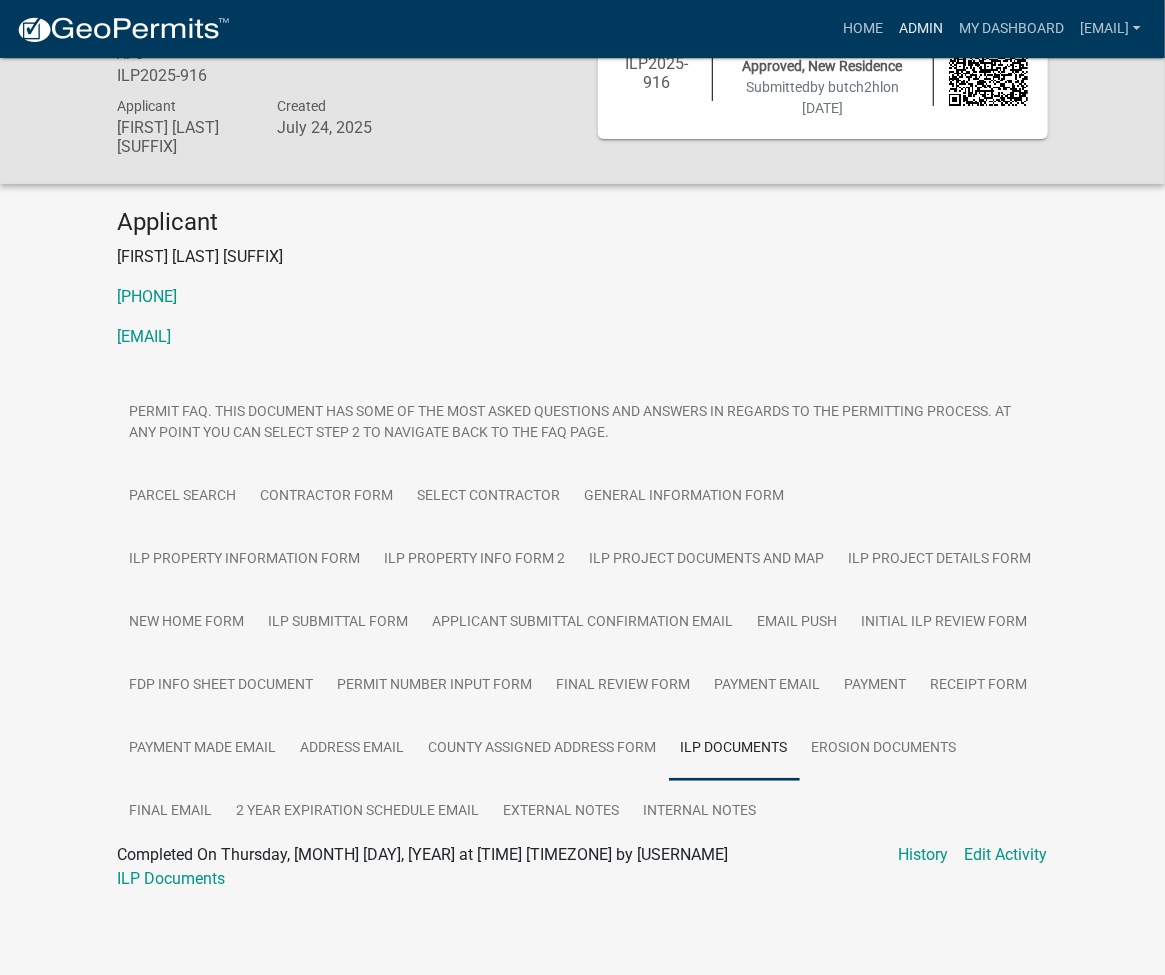 click on "Admin" at bounding box center [921, 29] 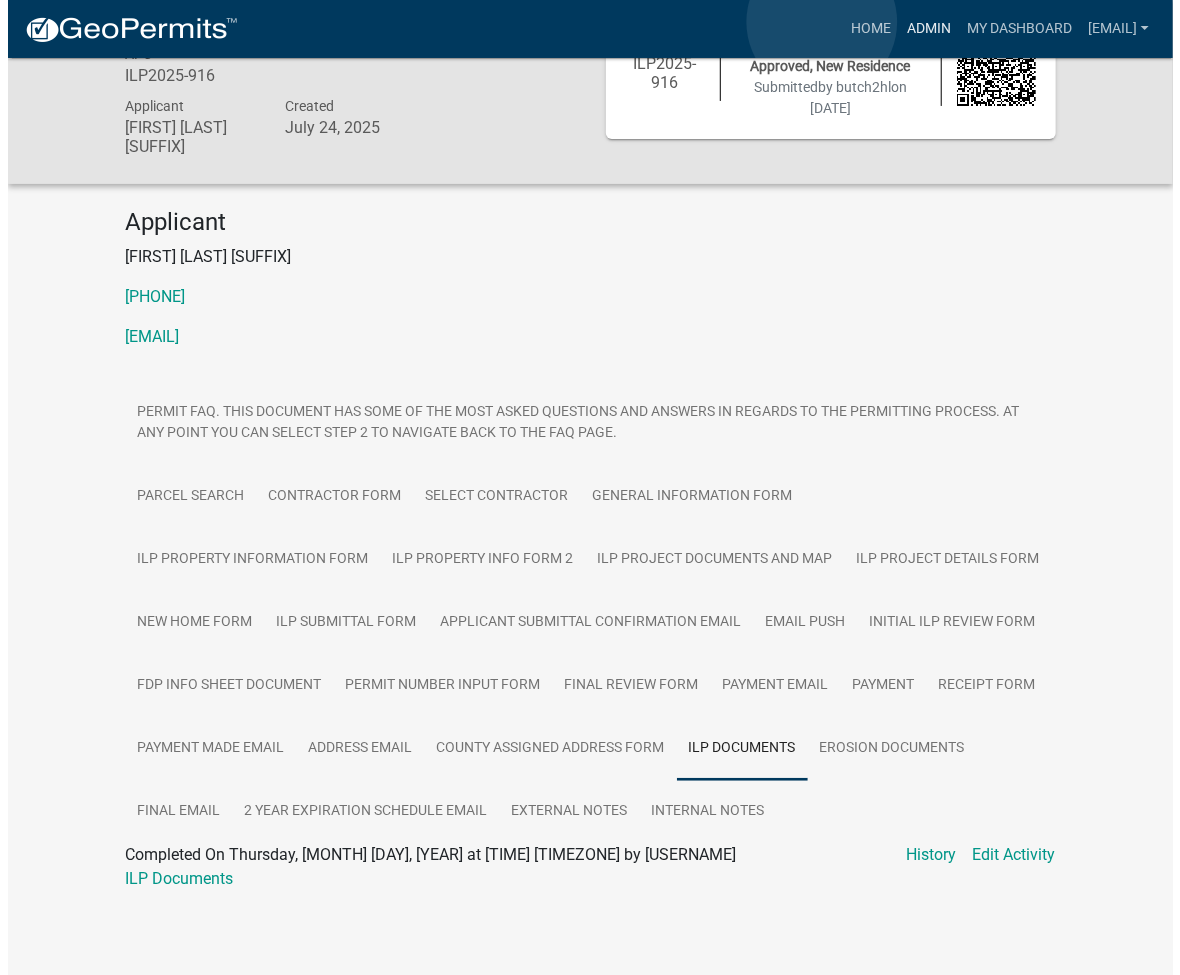 scroll, scrollTop: 0, scrollLeft: 0, axis: both 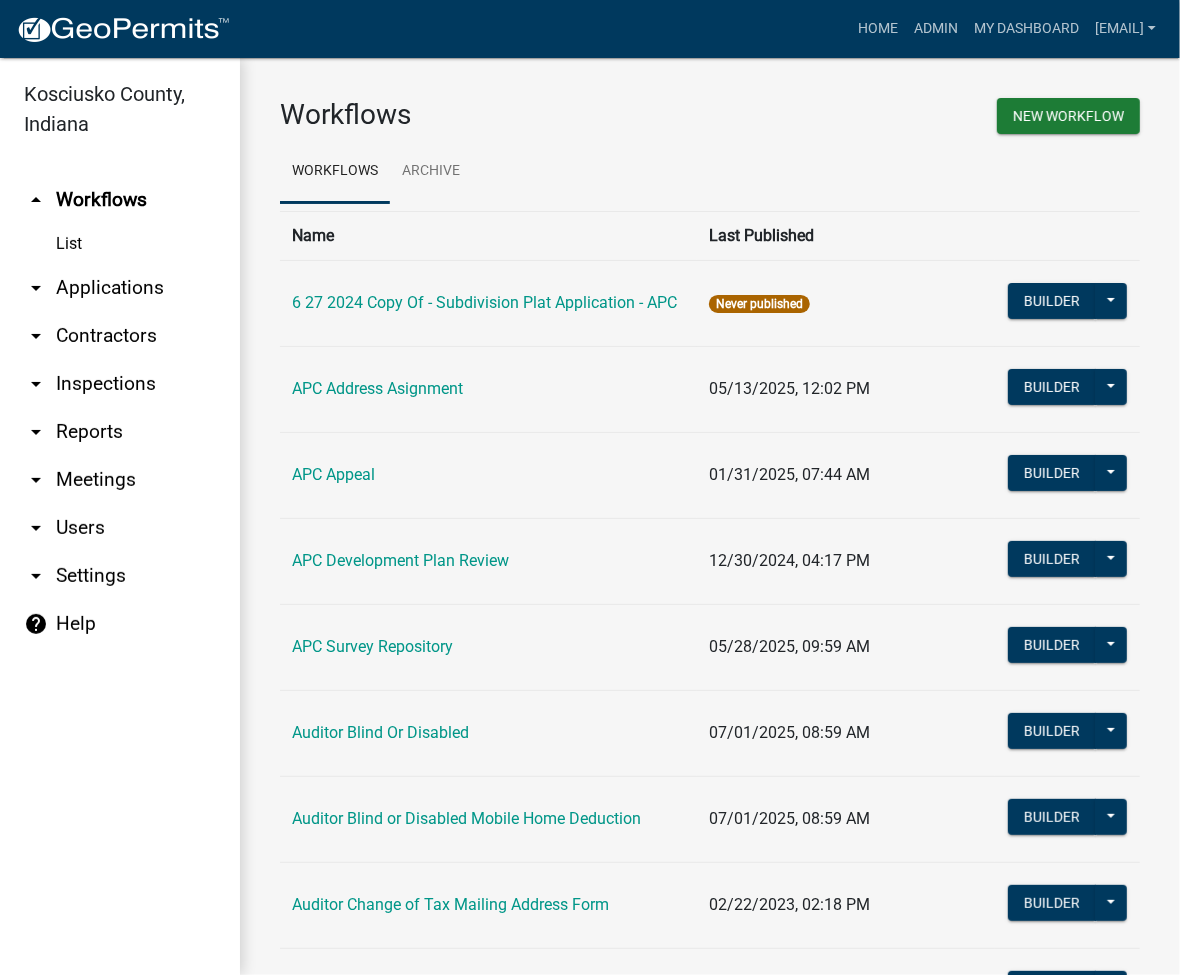 click on "arrow_drop_down   Applications" at bounding box center [120, 288] 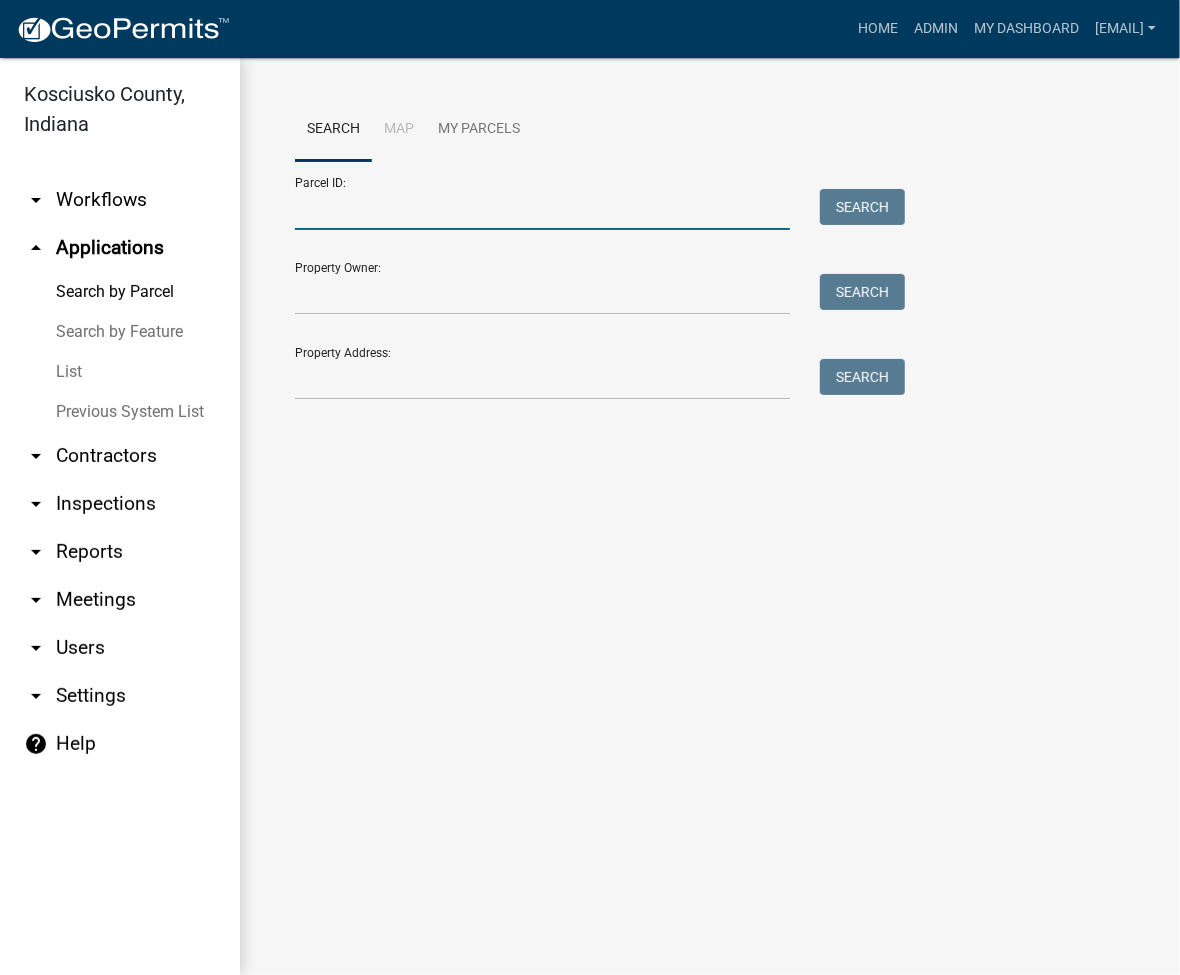 click on "Parcel ID:" at bounding box center [542, 209] 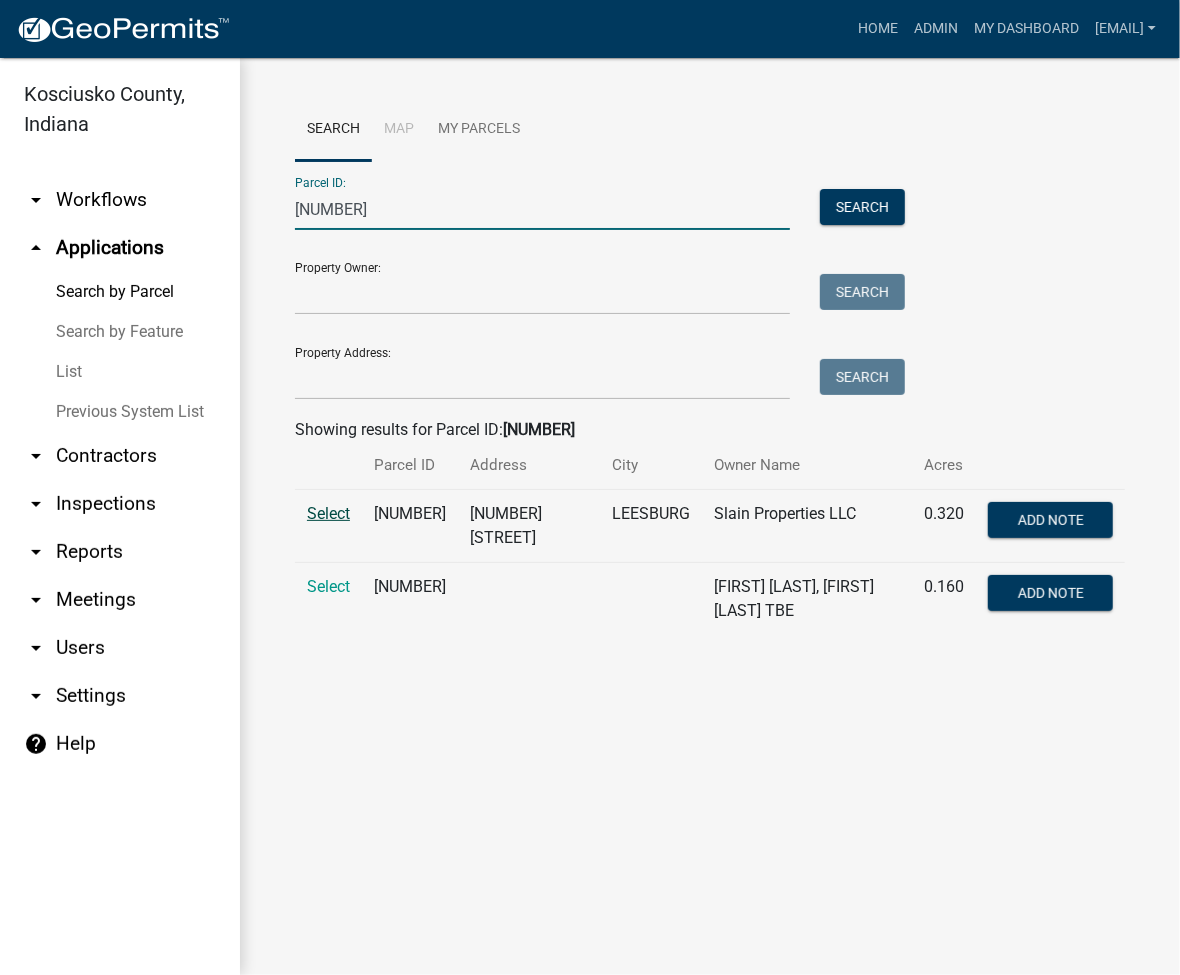 click on "Select" at bounding box center (328, 513) 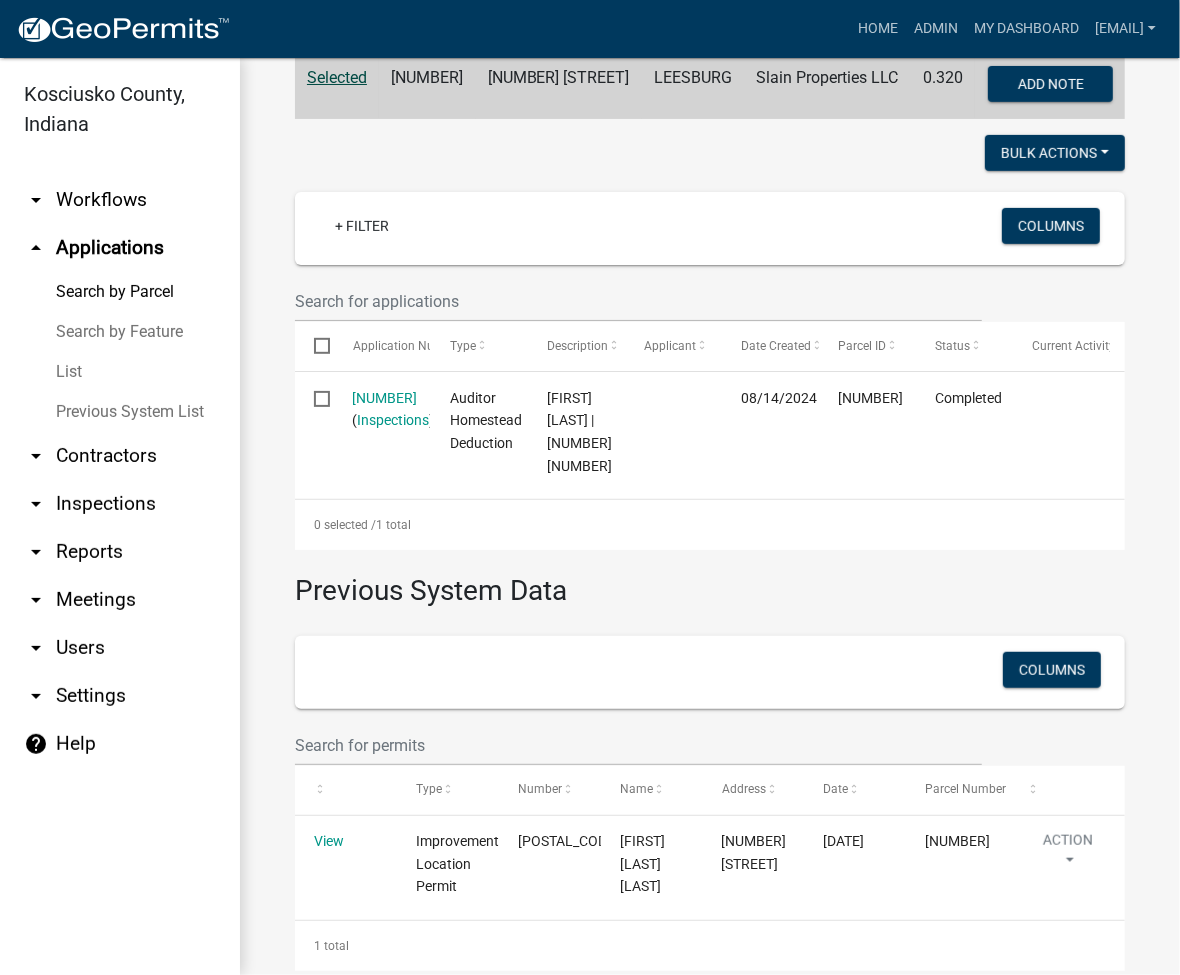 scroll, scrollTop: 476, scrollLeft: 0, axis: vertical 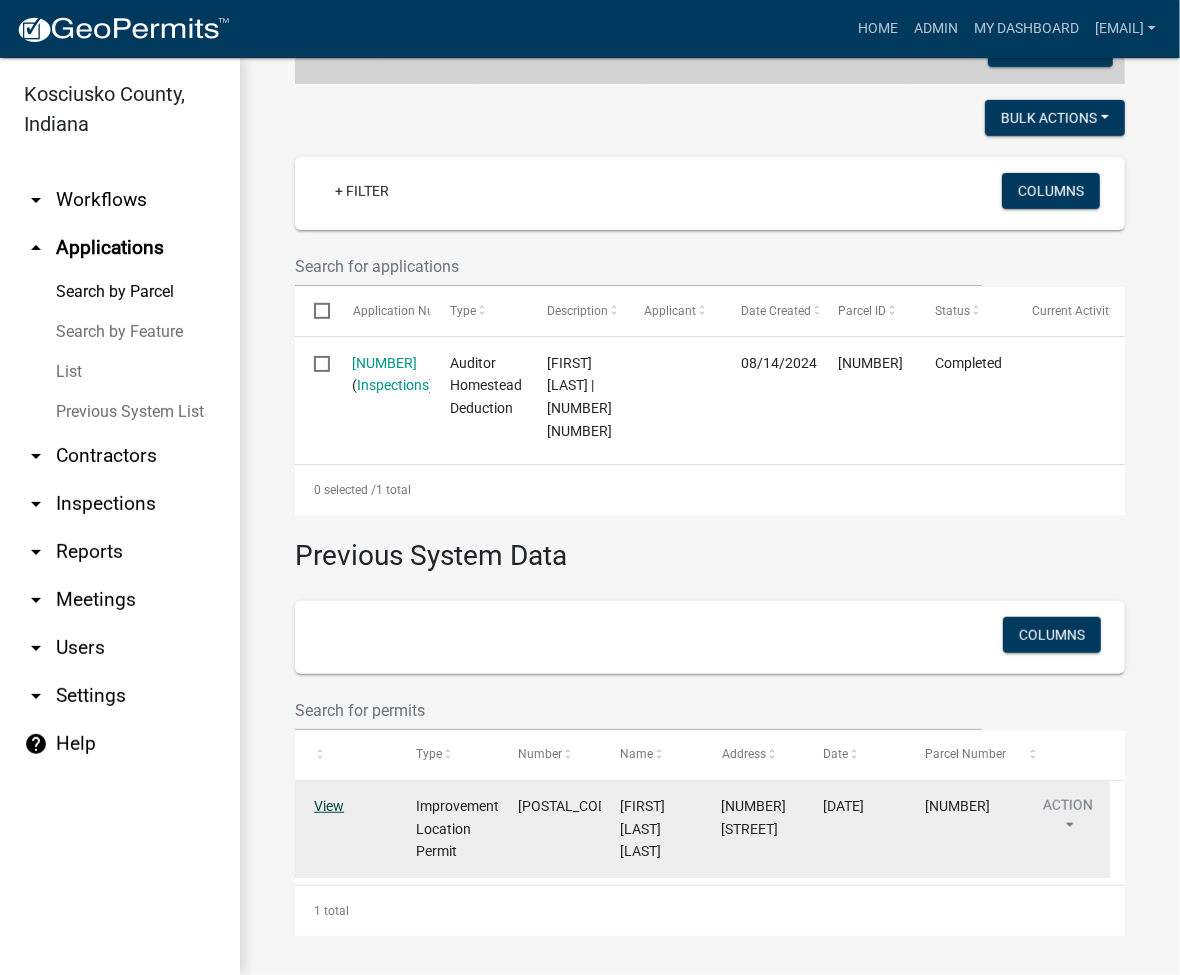 click on "View" at bounding box center (329, 806) 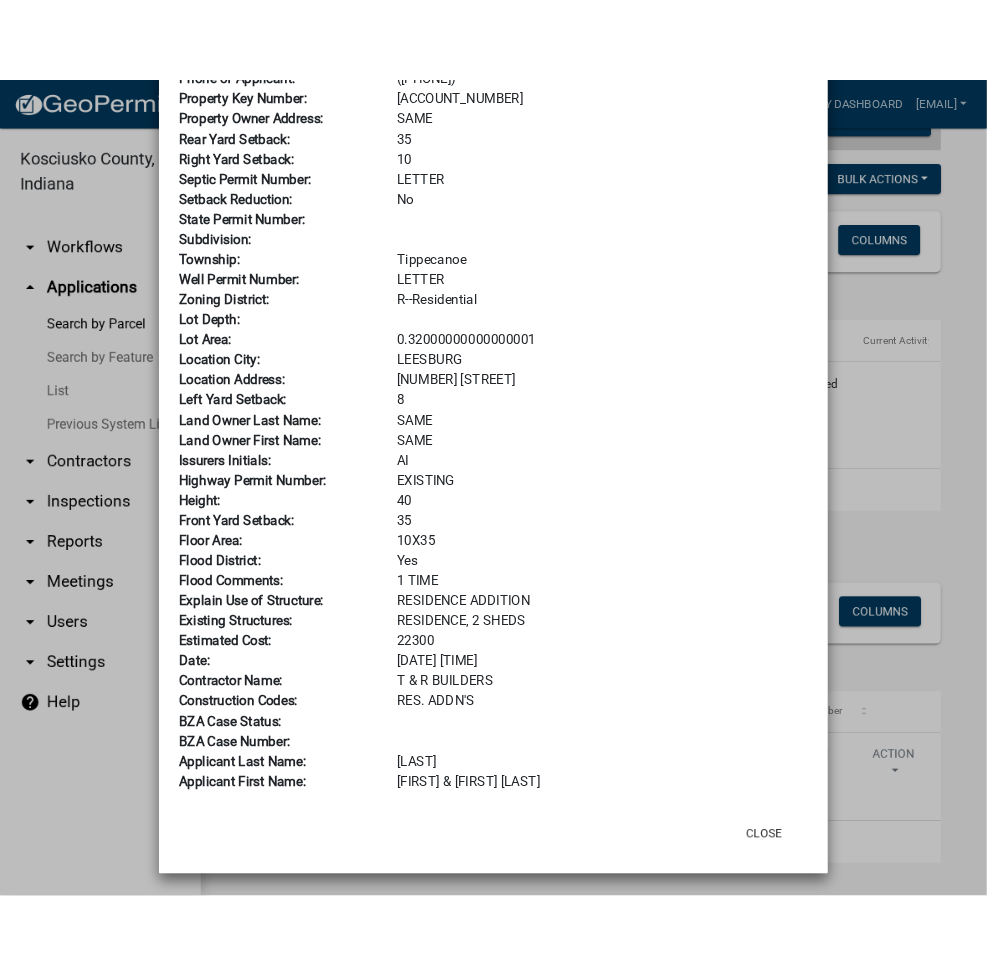 scroll, scrollTop: 0, scrollLeft: 0, axis: both 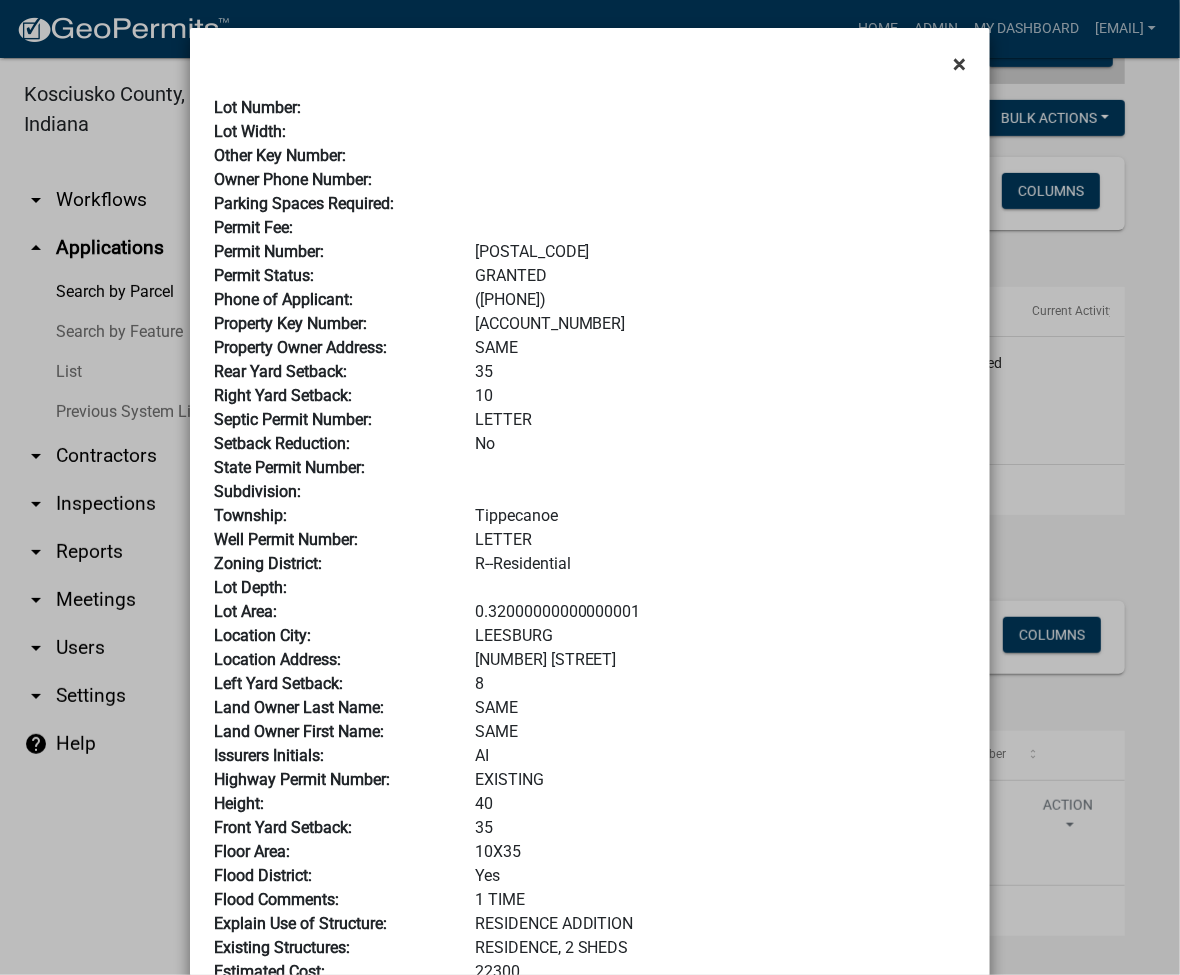click on "×" 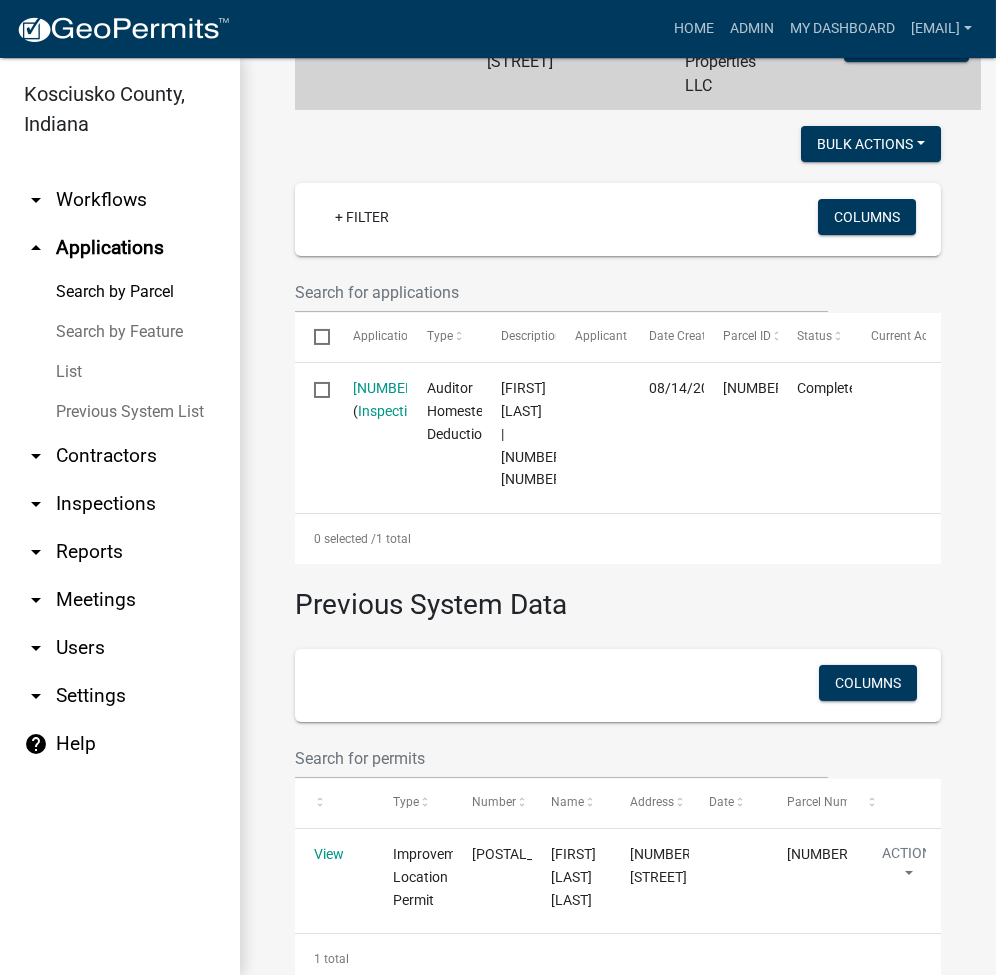 scroll, scrollTop: 0, scrollLeft: 0, axis: both 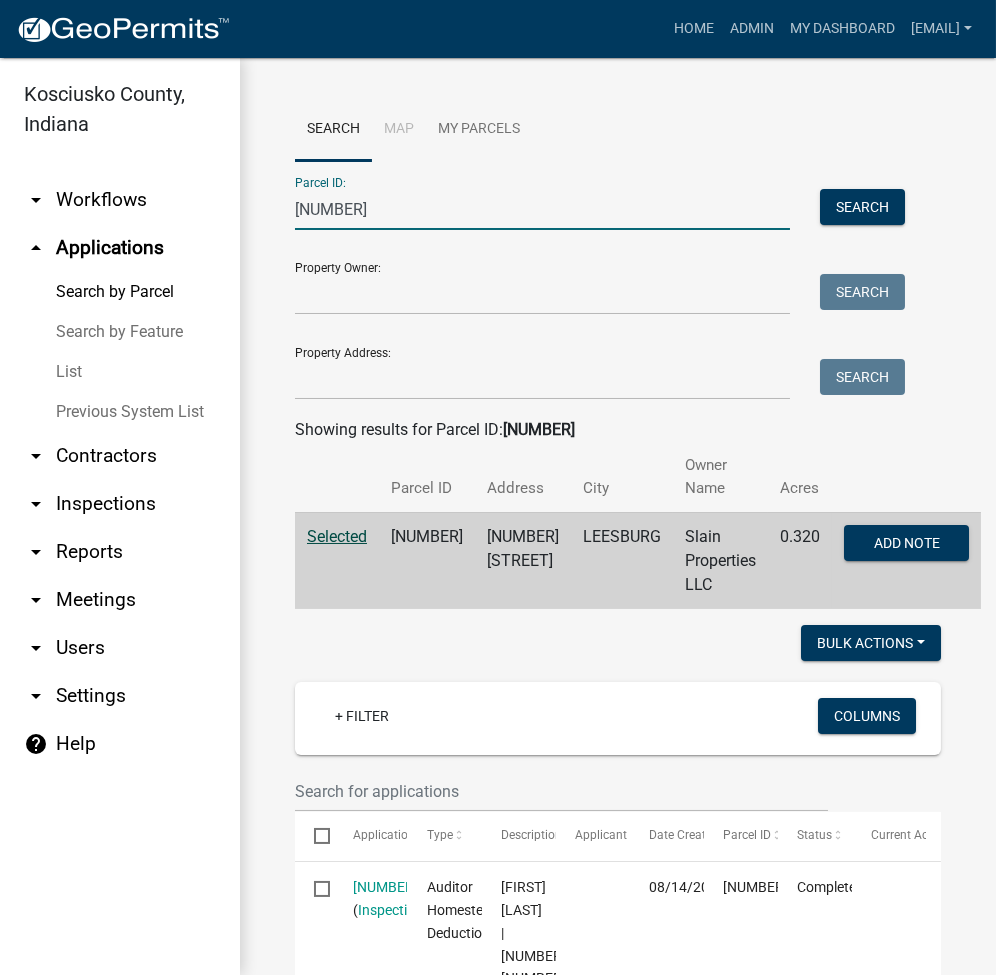 click on "[NUMBER]" at bounding box center [542, 209] 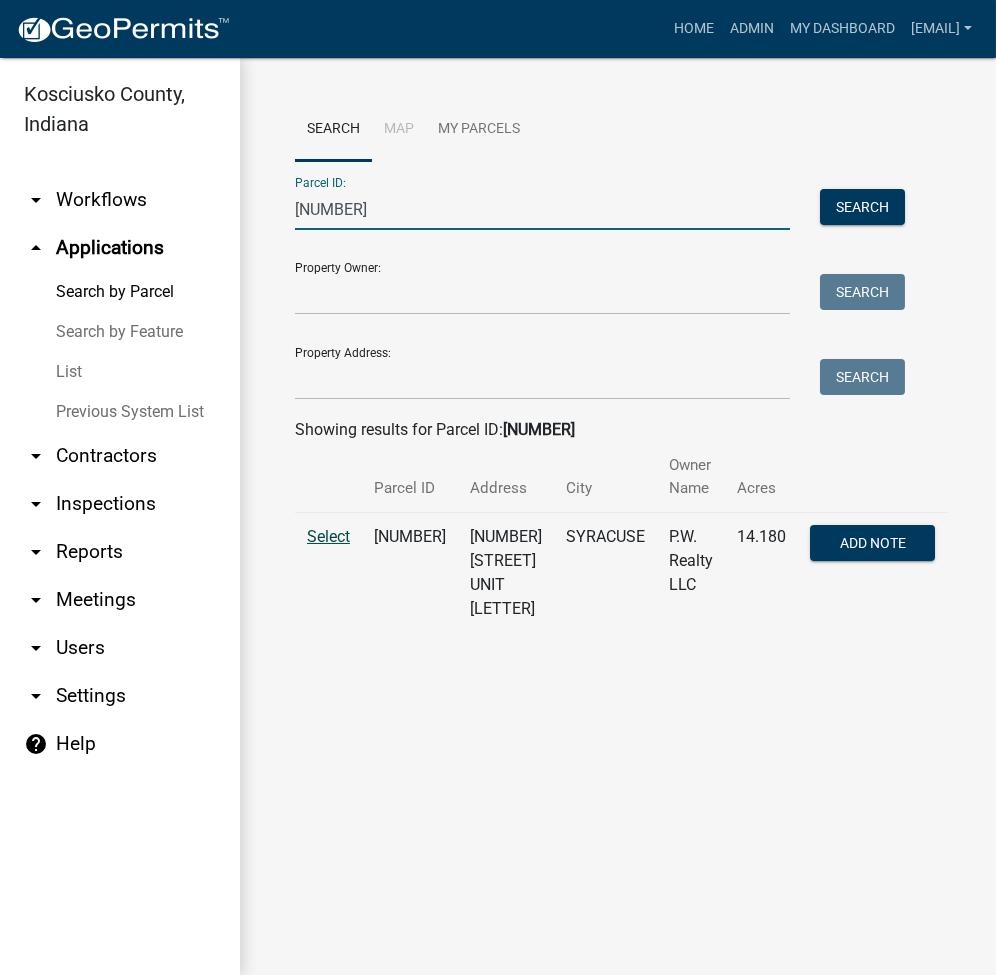 click on "Select" at bounding box center [328, 536] 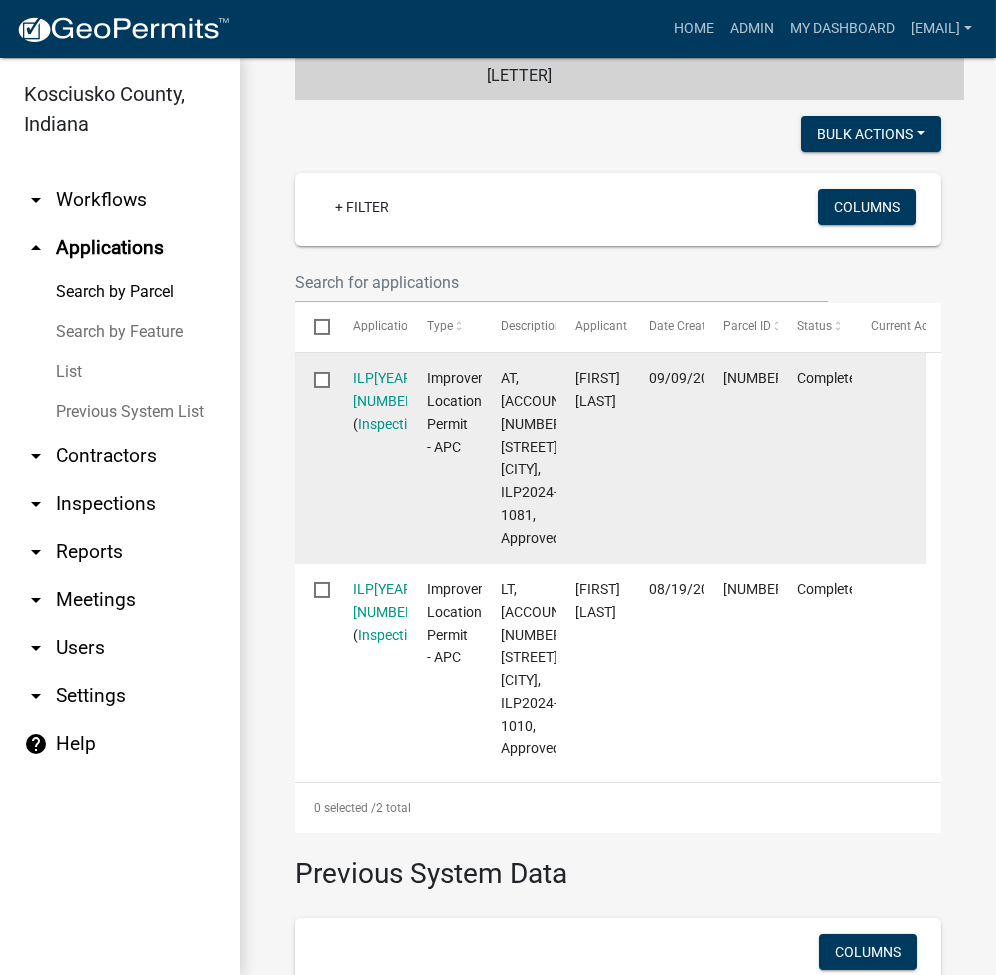scroll, scrollTop: 266, scrollLeft: 0, axis: vertical 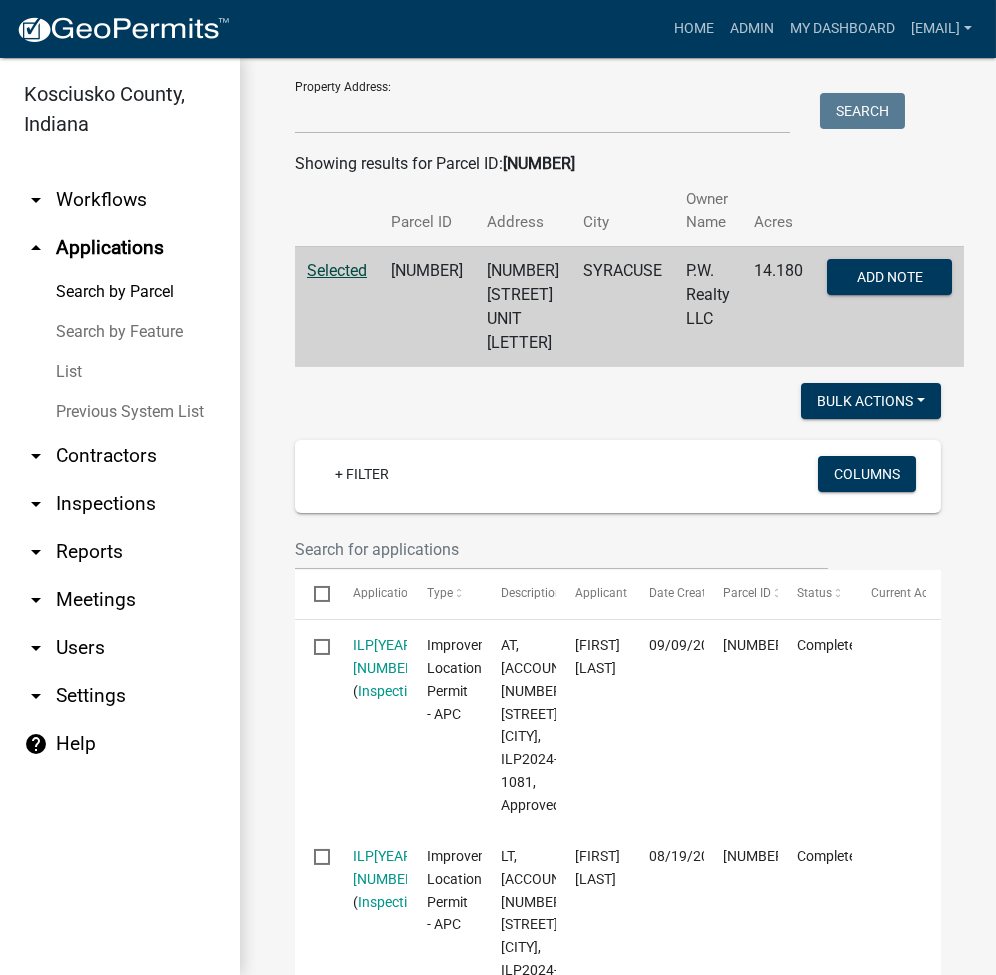 click at bounding box center [449, 403] 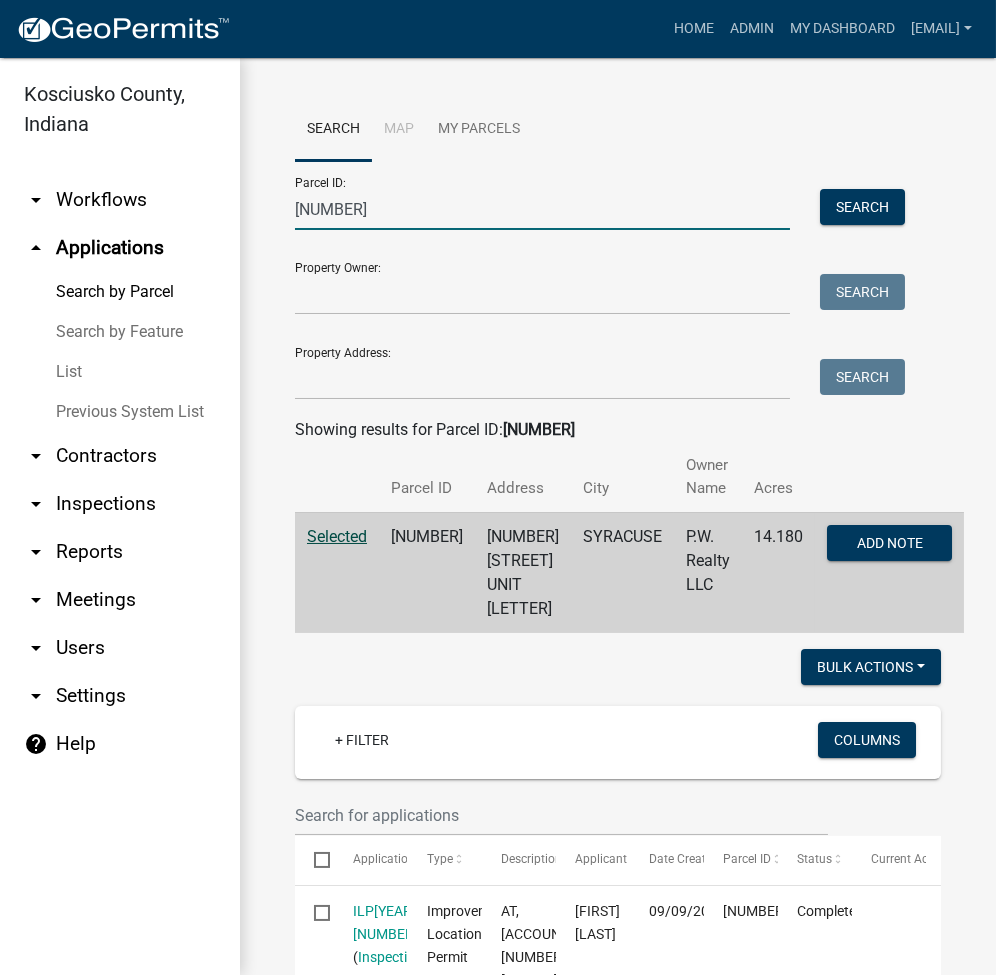 click on "[NUMBER]" at bounding box center [542, 209] 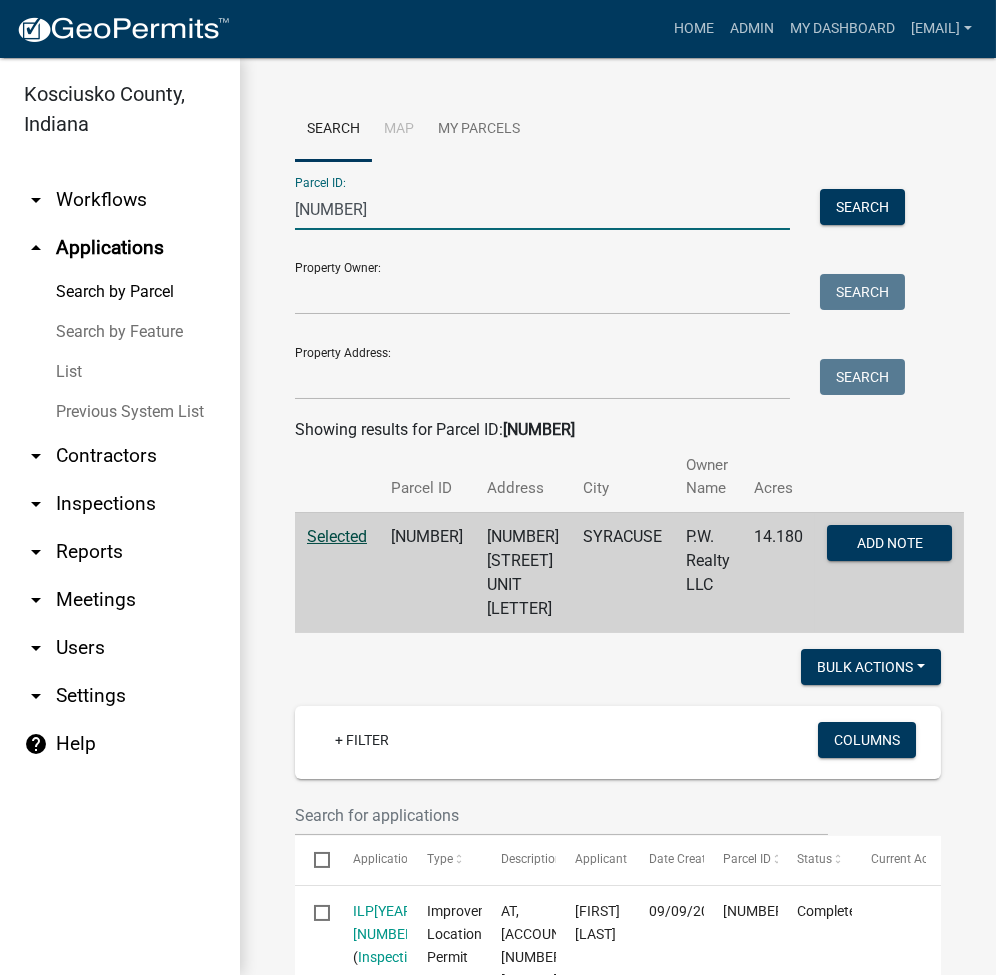 click on "[NUMBER]" at bounding box center [542, 209] 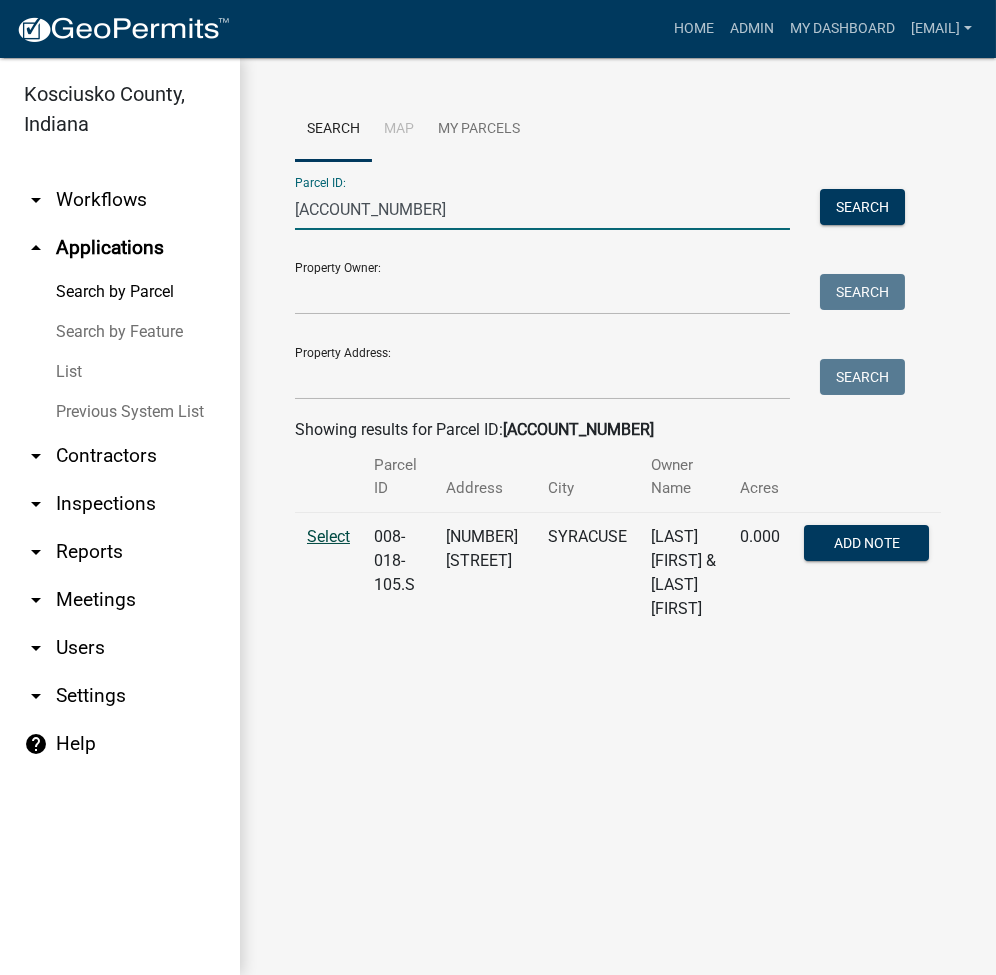 type on "[ACCOUNT_NUMBER]" 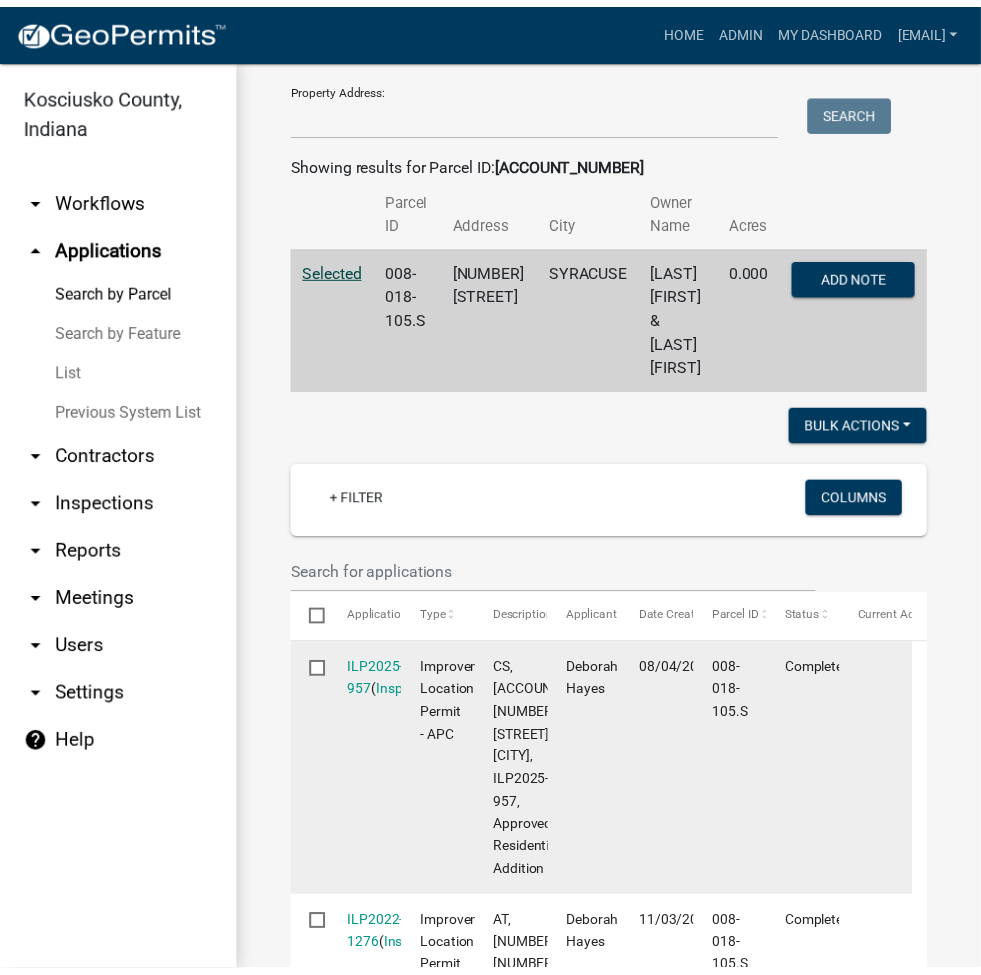 scroll, scrollTop: 533, scrollLeft: 0, axis: vertical 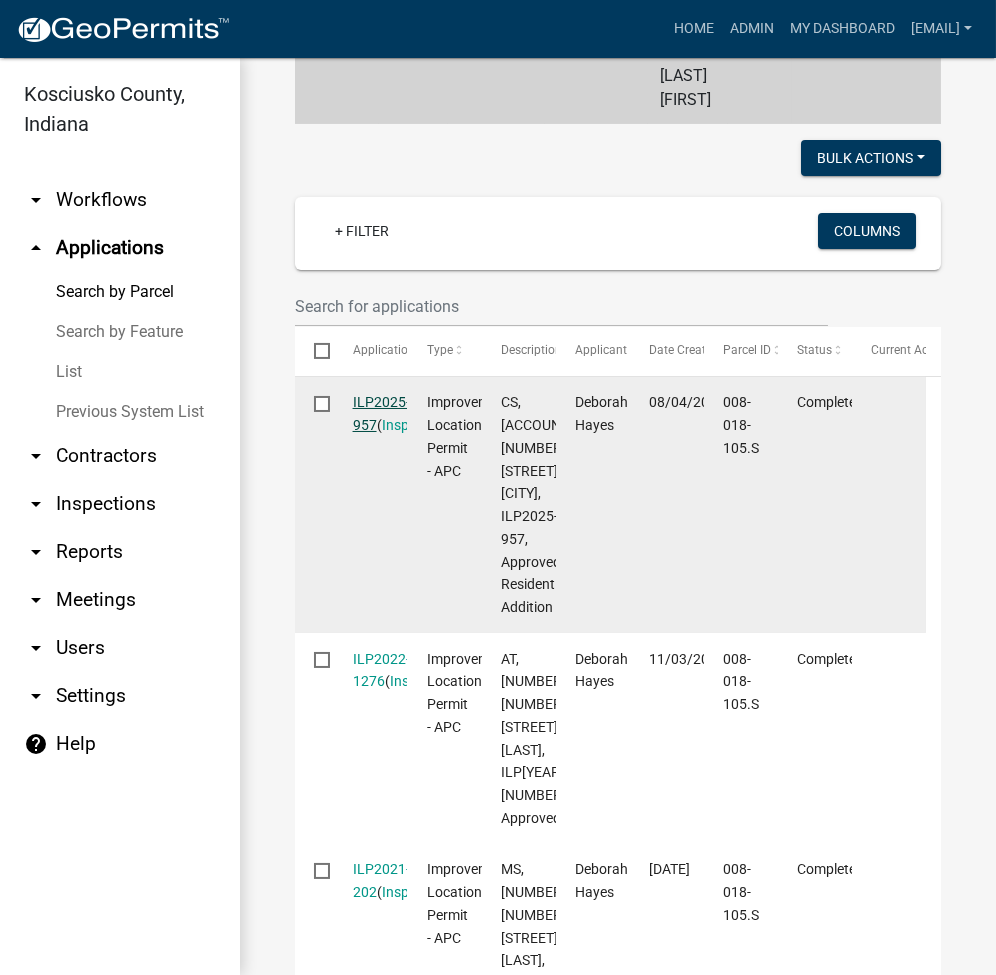 click on "ILP2025-957" 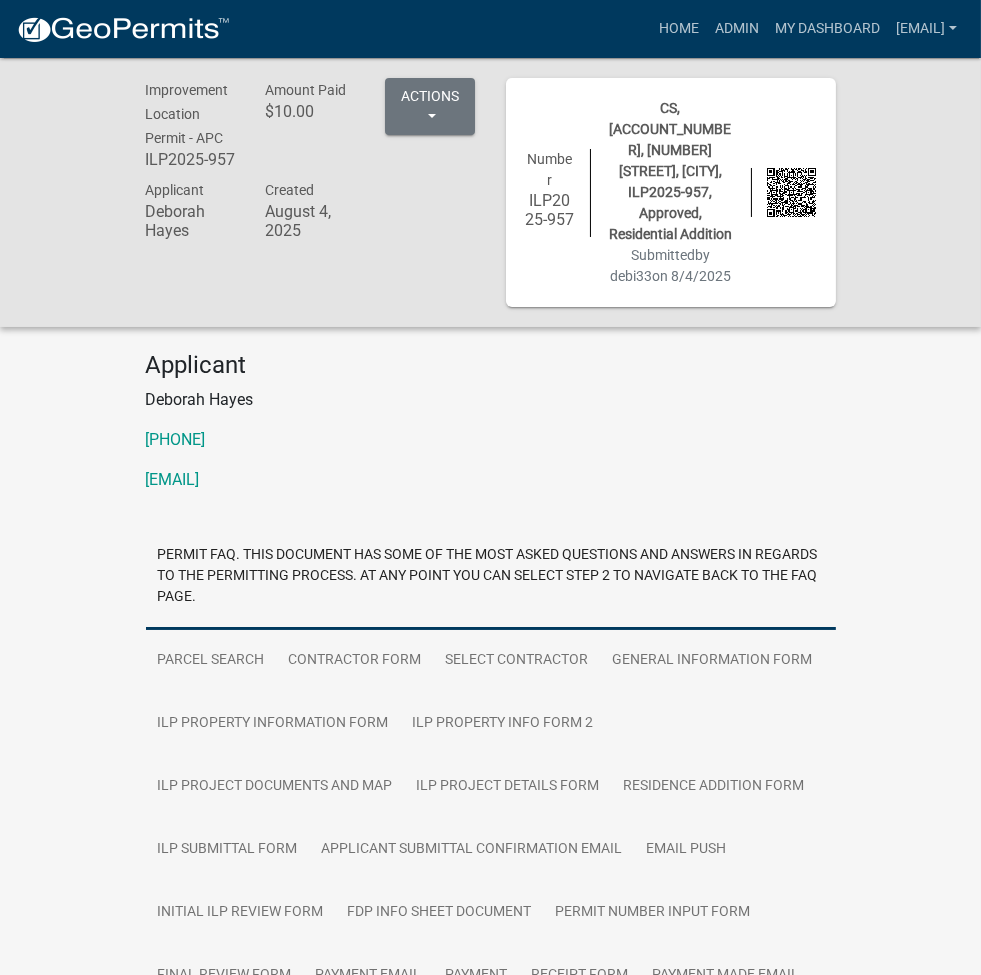click on "ILP Documents" at bounding box center [211, 1039] 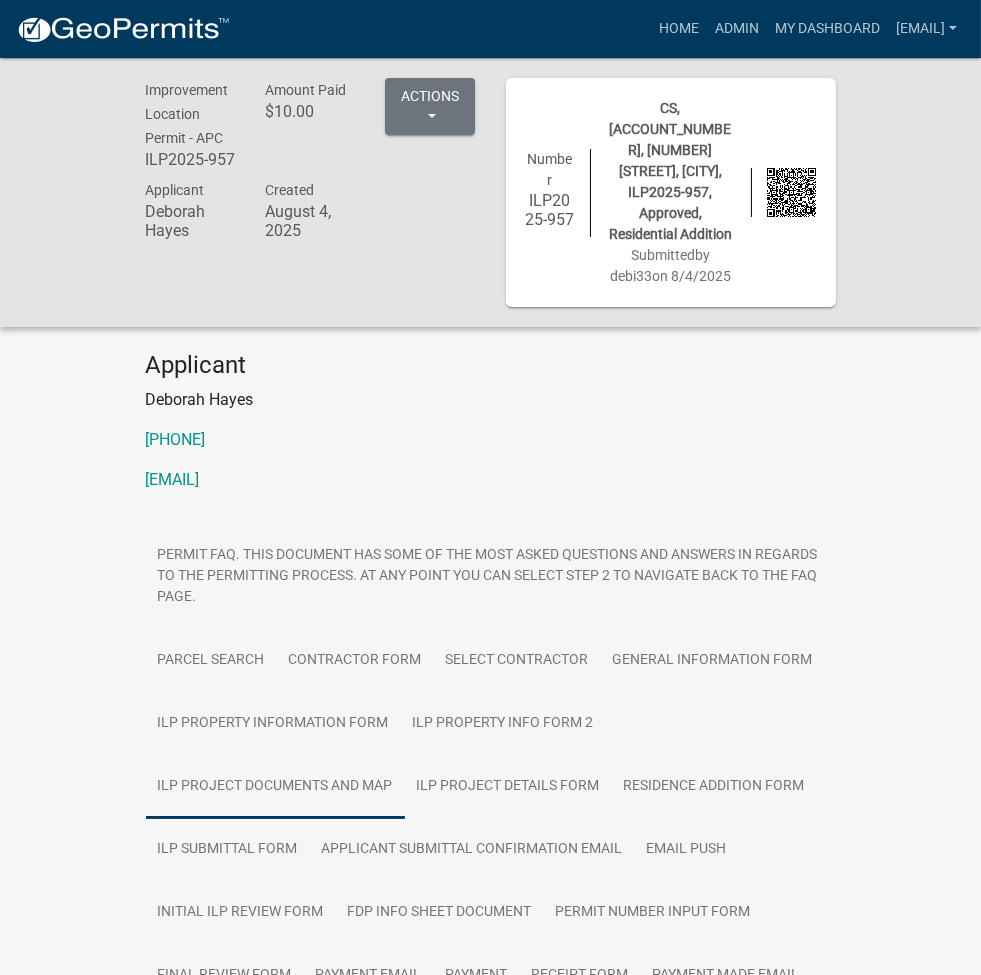 click on "ILP Project Documents and Map" at bounding box center [275, 787] 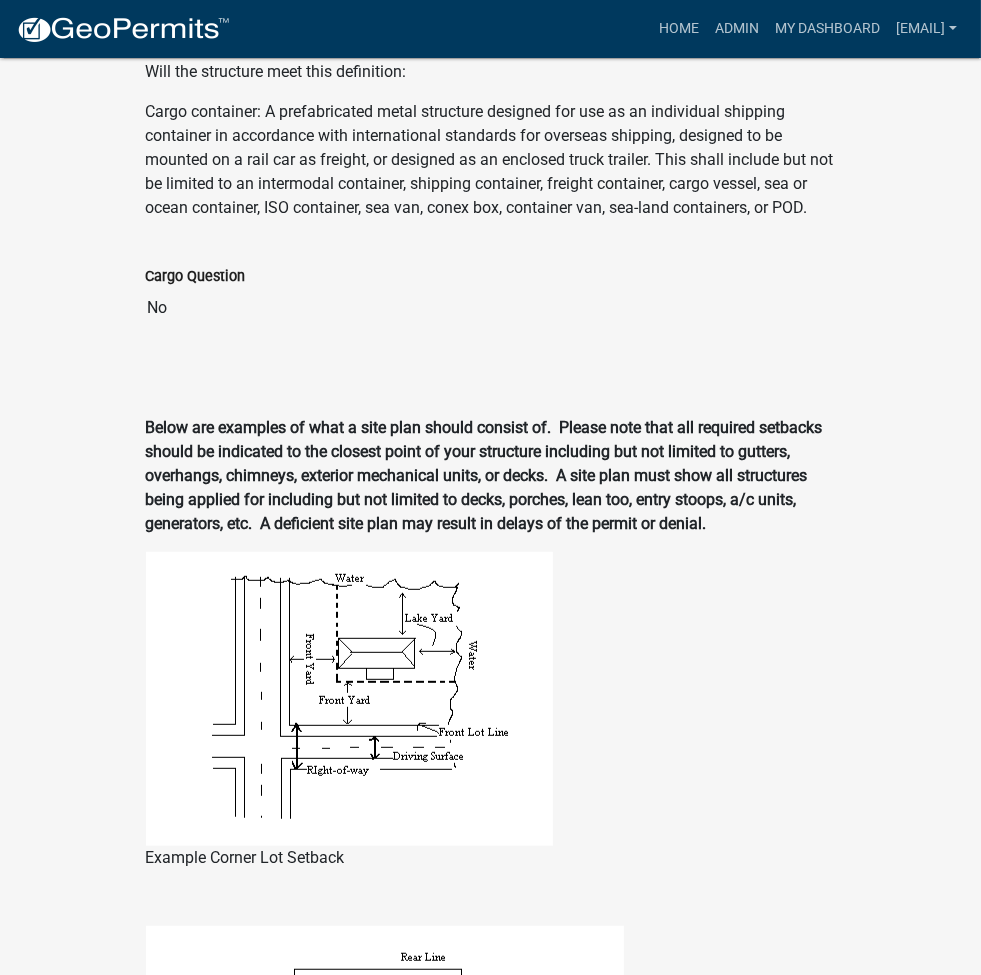 scroll, scrollTop: 2400, scrollLeft: 0, axis: vertical 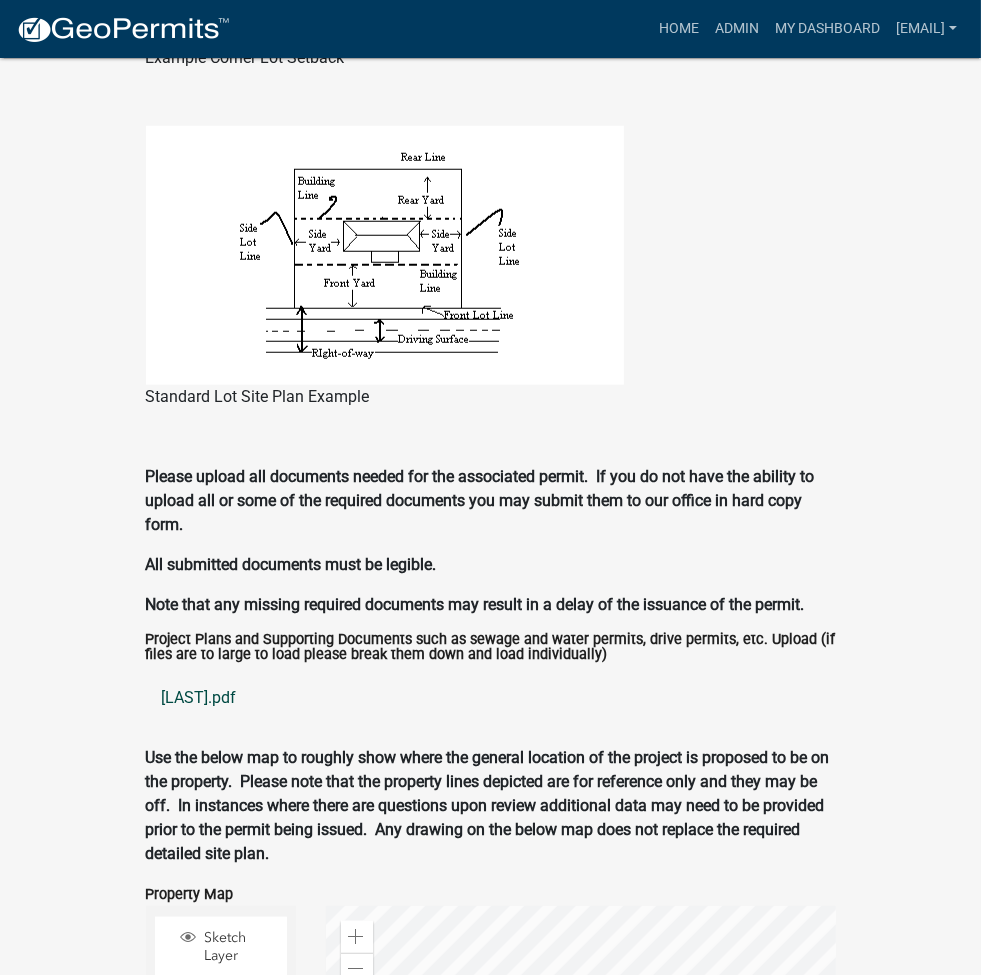 click on "[LAST].pdf" 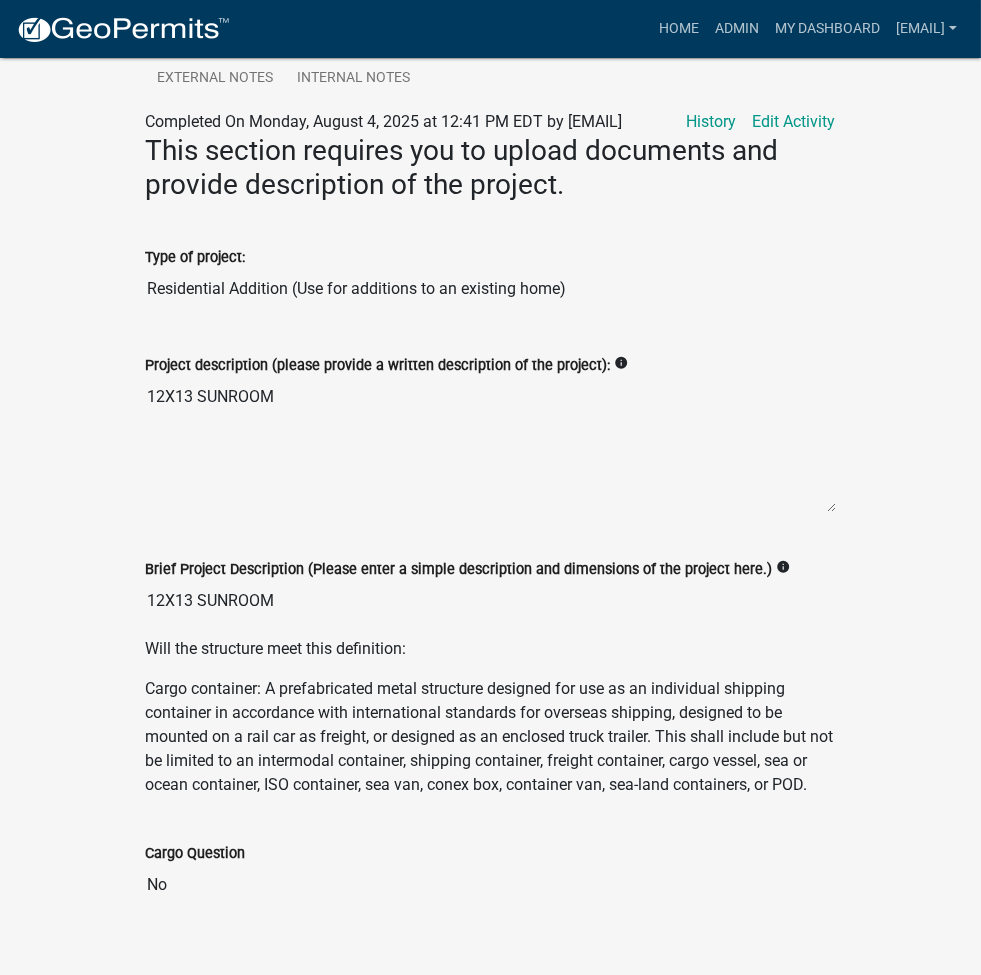 scroll, scrollTop: 490, scrollLeft: 0, axis: vertical 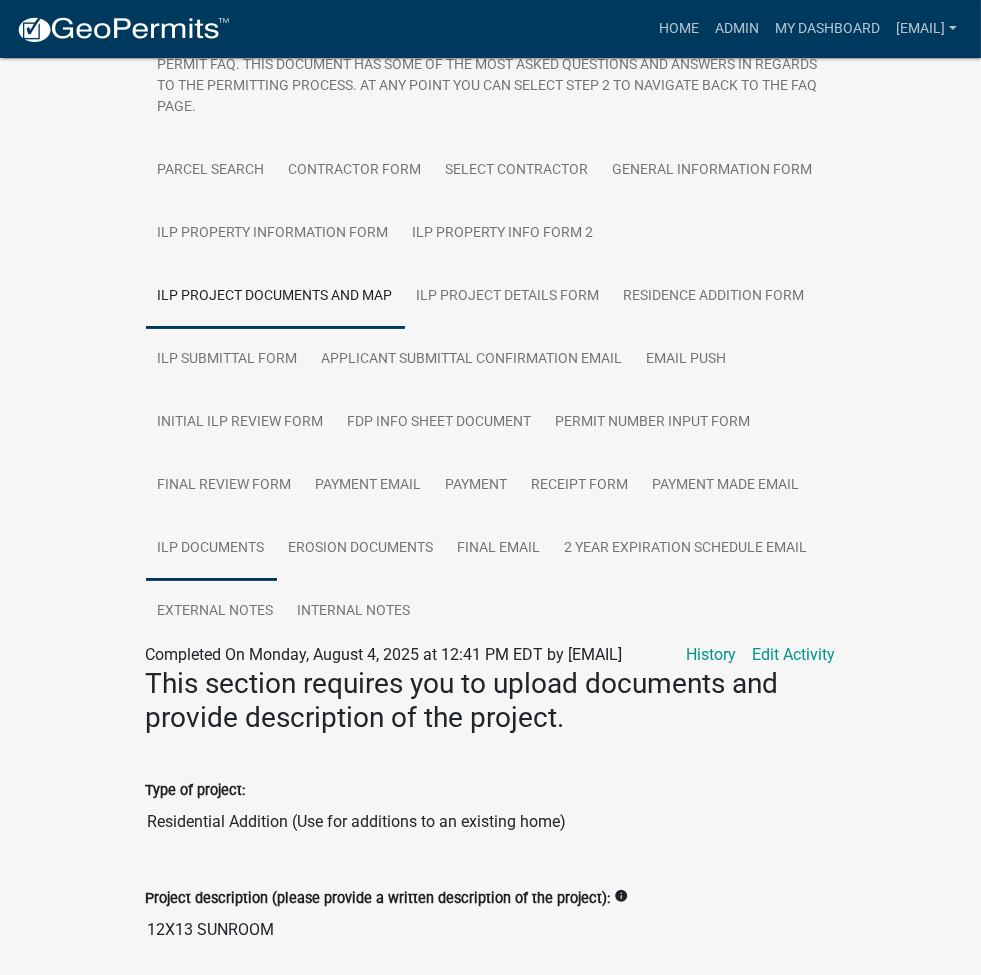 click on "ILP Documents" at bounding box center [211, 549] 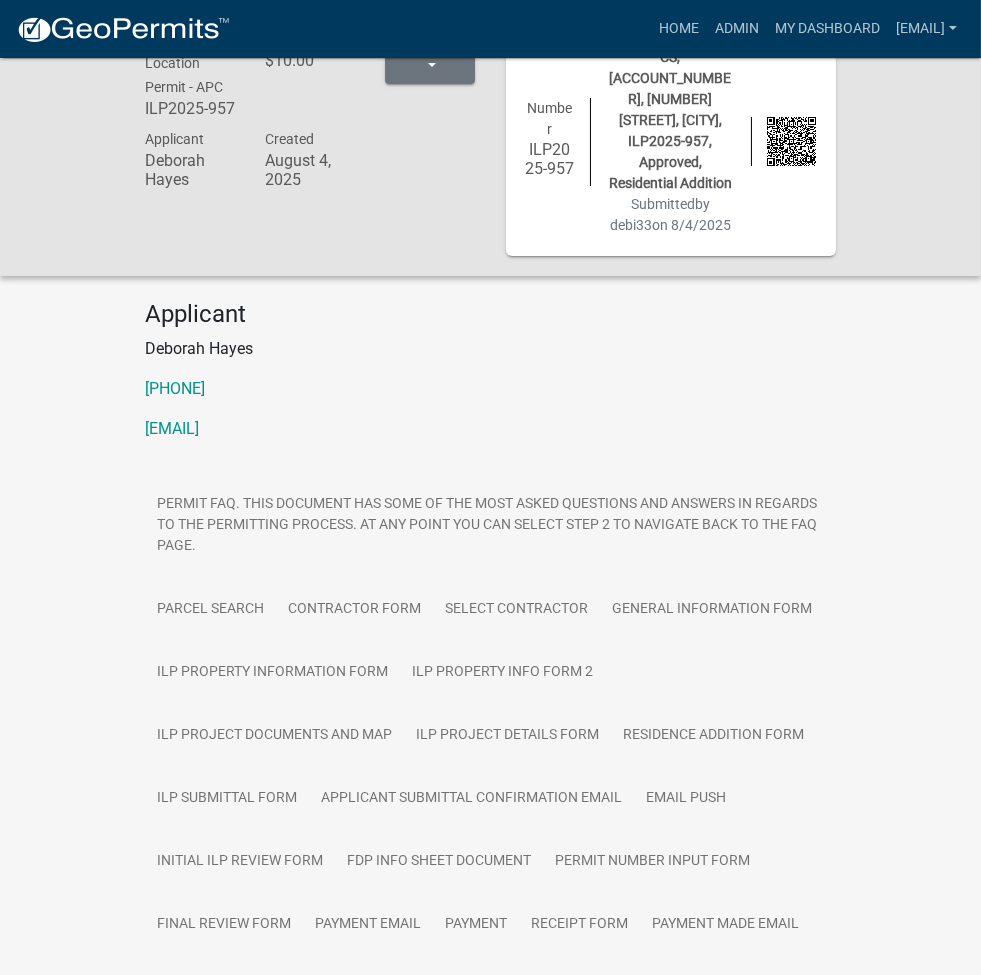 scroll, scrollTop: 80, scrollLeft: 0, axis: vertical 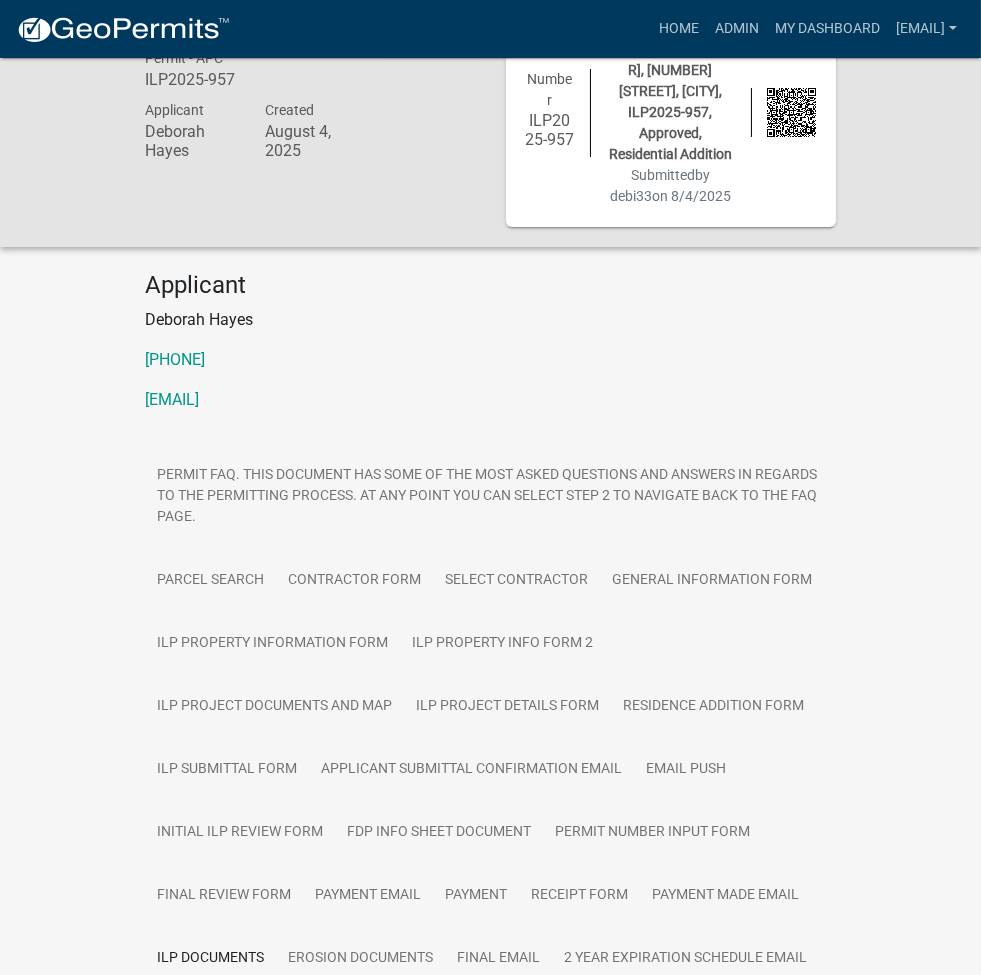 click on "ILP Documents" 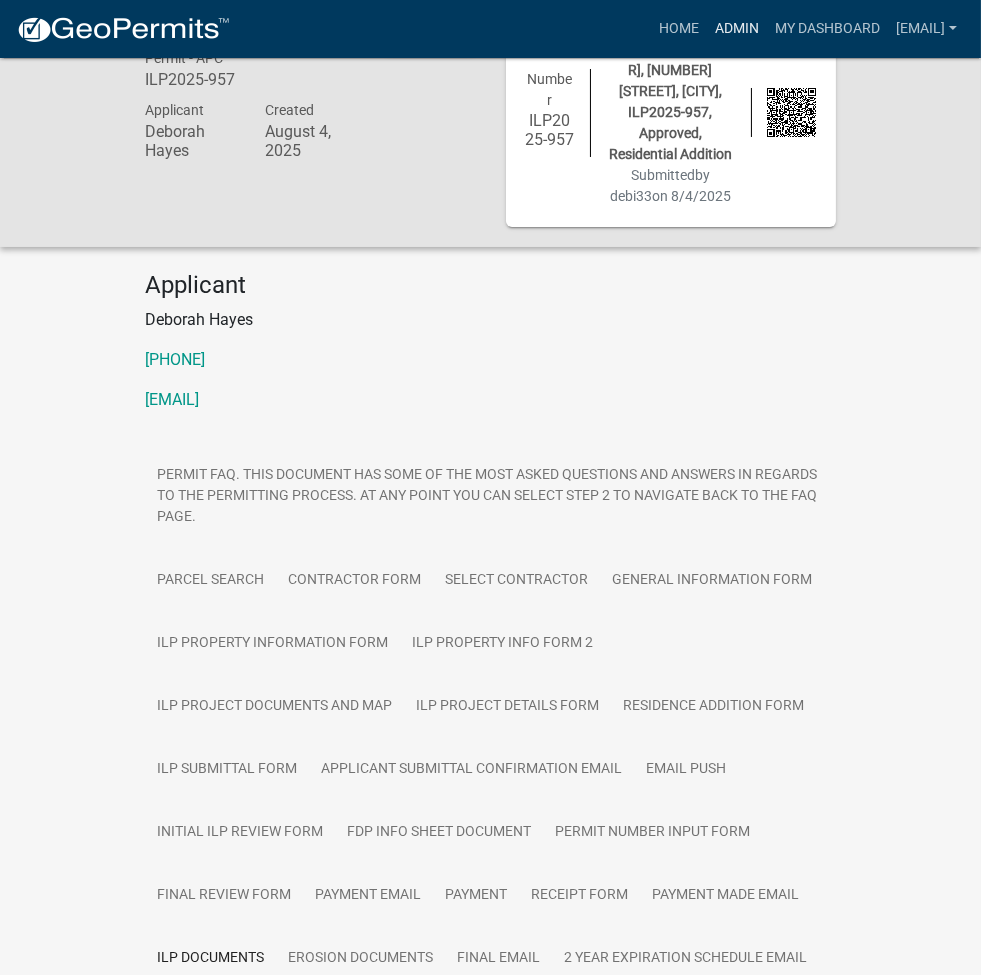 click on "Admin" at bounding box center [737, 29] 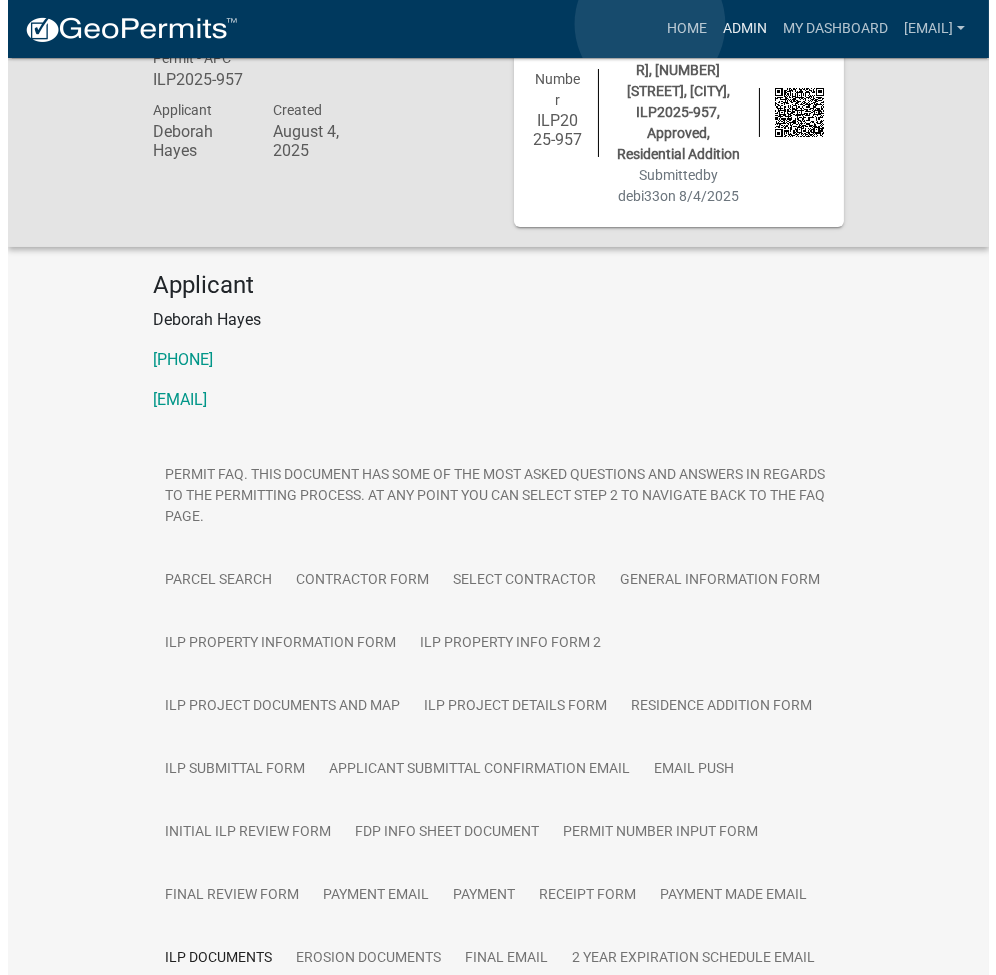 scroll, scrollTop: 0, scrollLeft: 0, axis: both 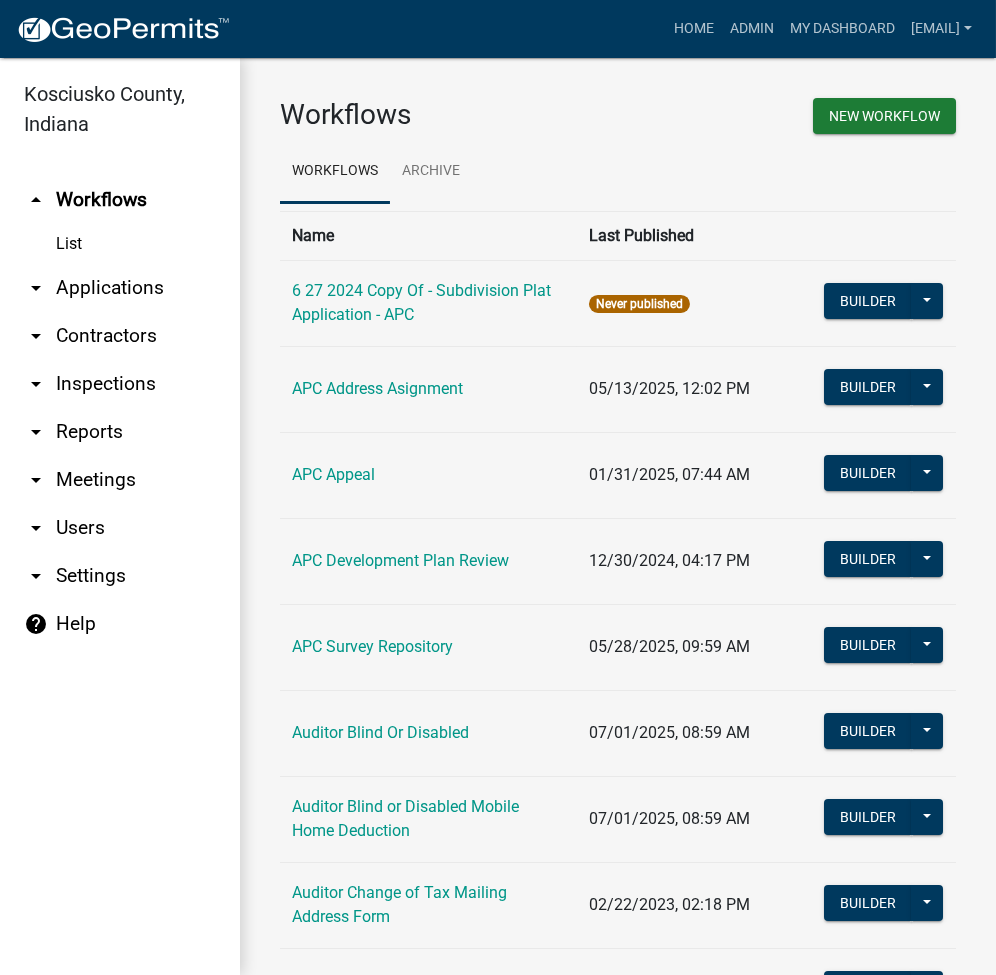 click on "arrow_drop_down   Applications" at bounding box center (120, 288) 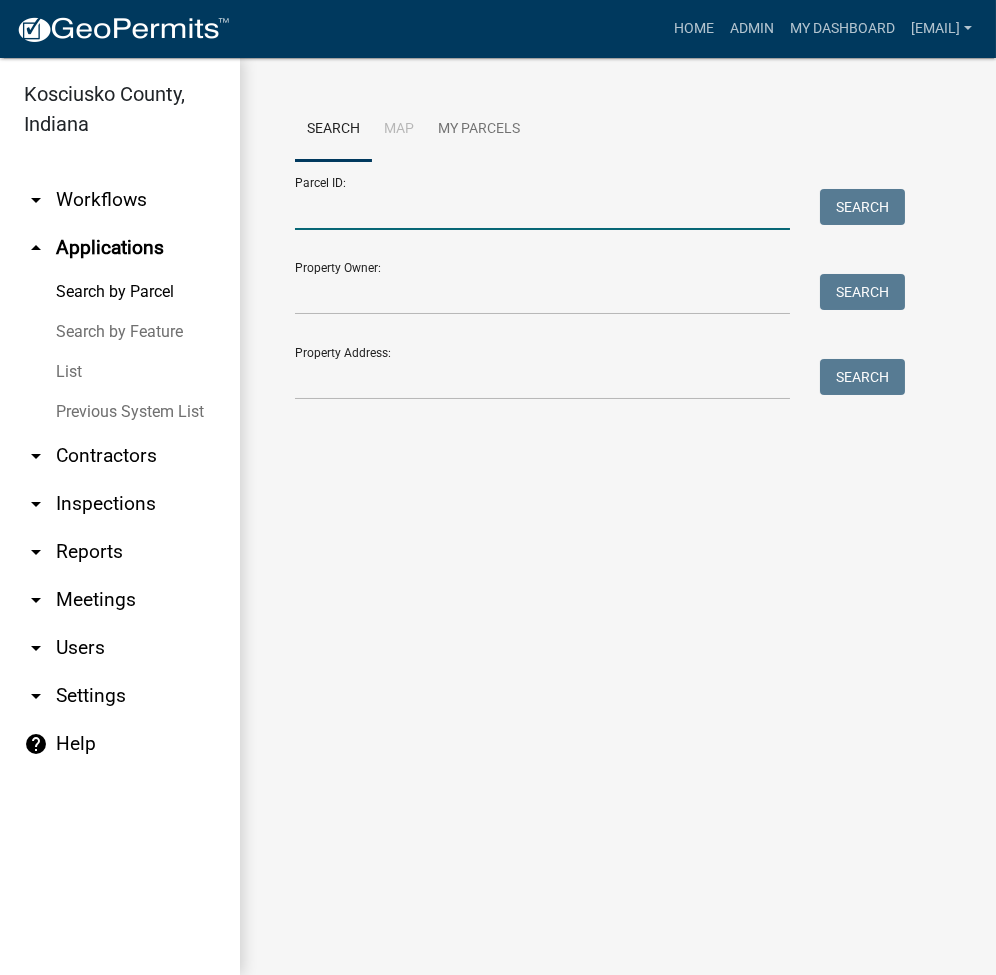 click on "Parcel ID:" at bounding box center [542, 209] 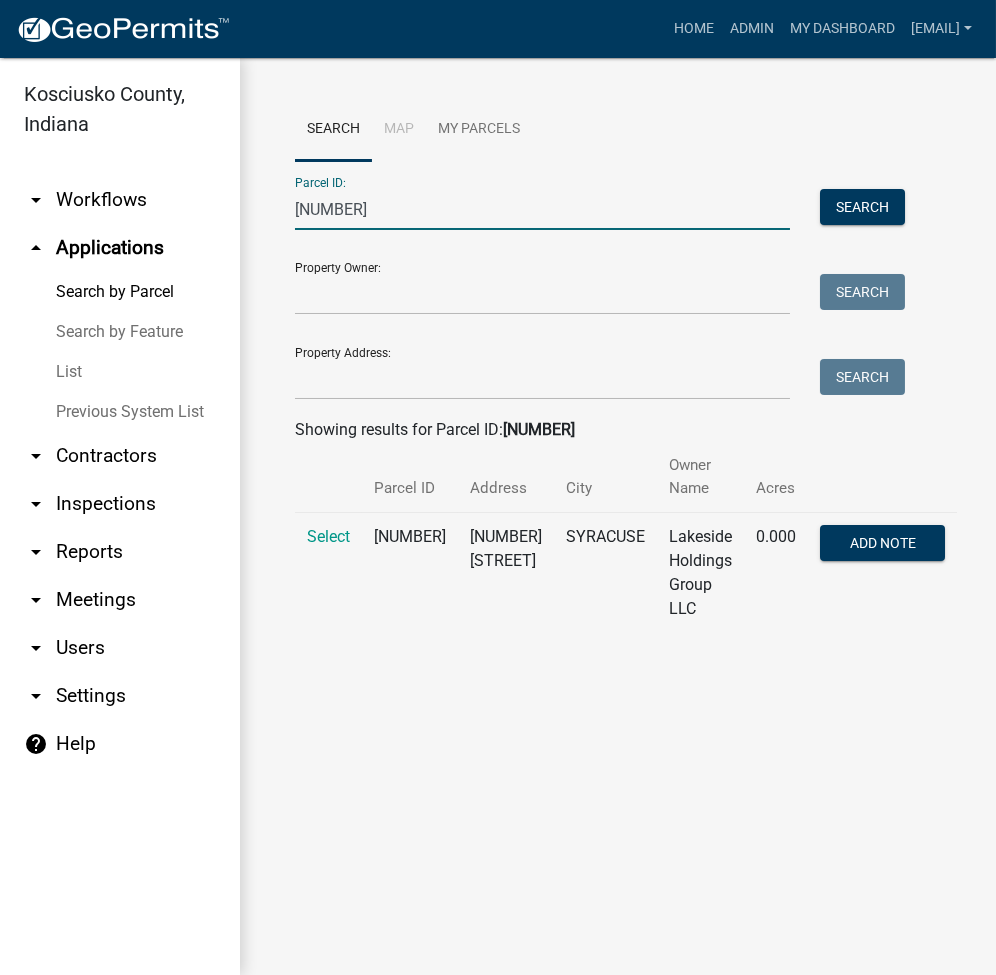 type on "[NUMBER]" 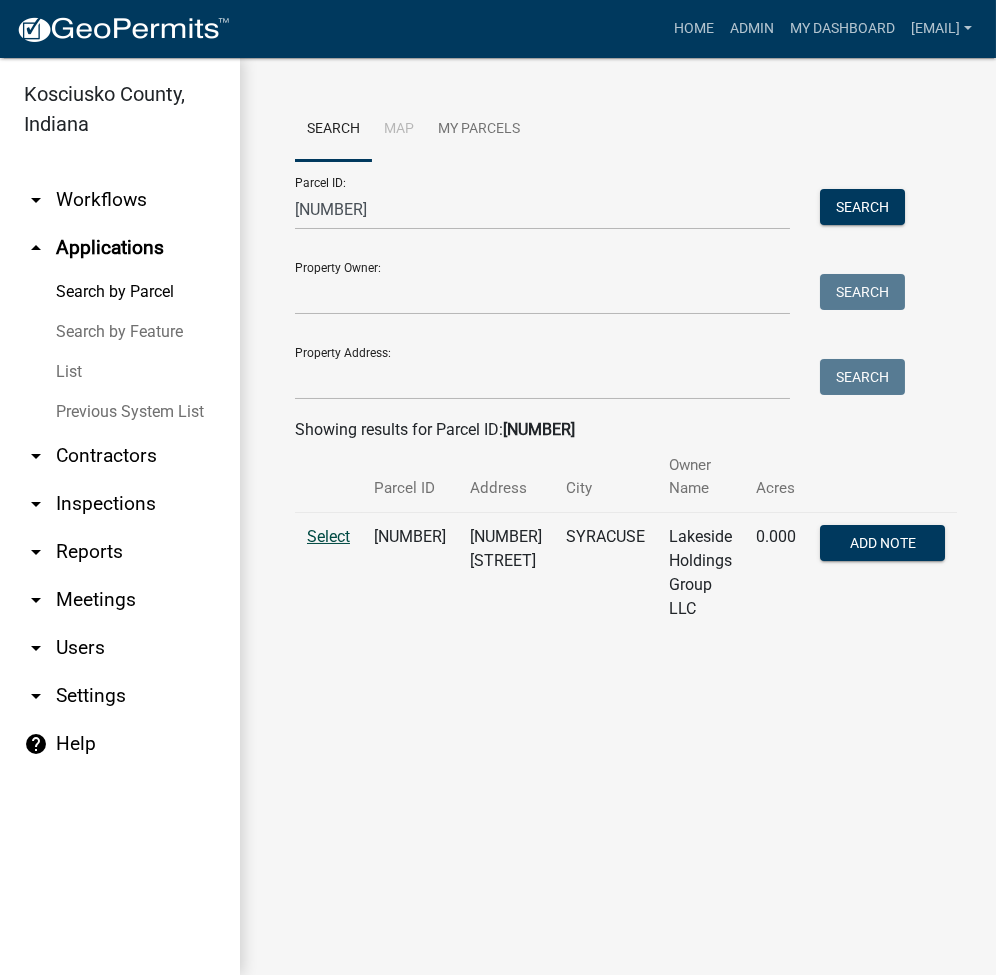 click on "Select" at bounding box center [328, 536] 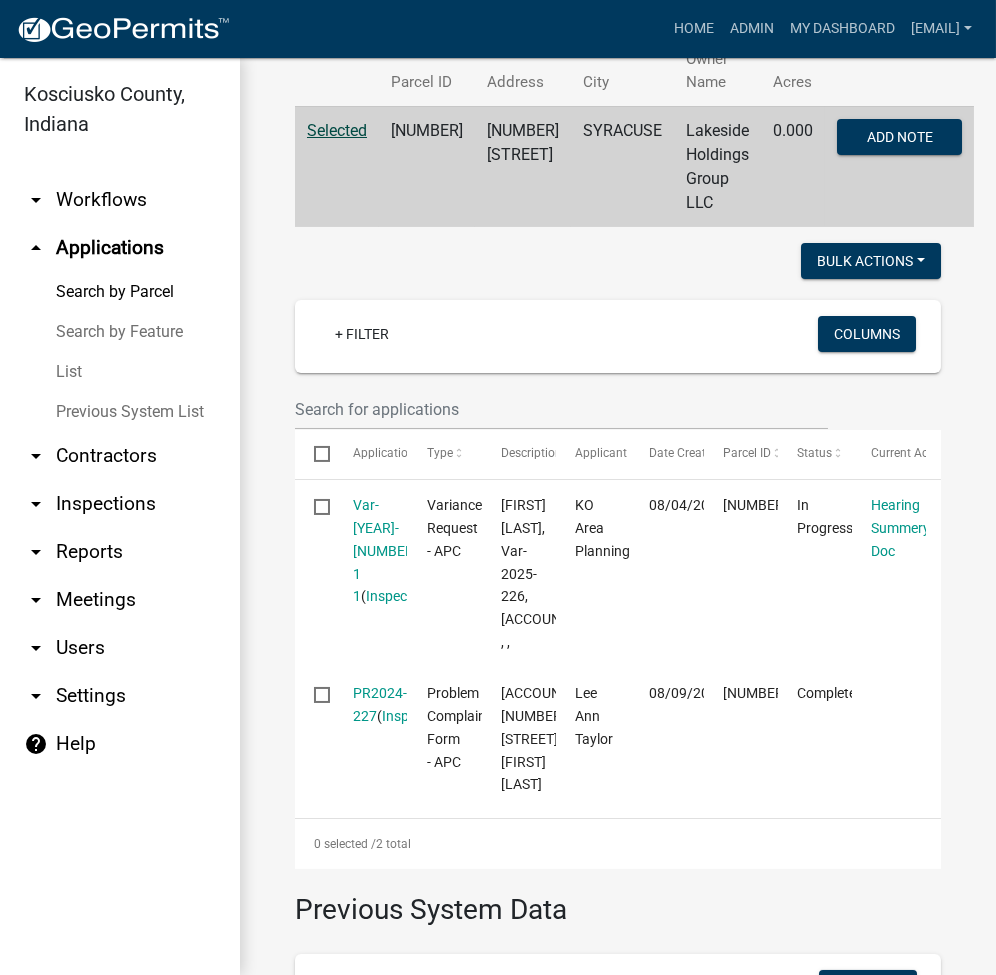 scroll, scrollTop: 533, scrollLeft: 0, axis: vertical 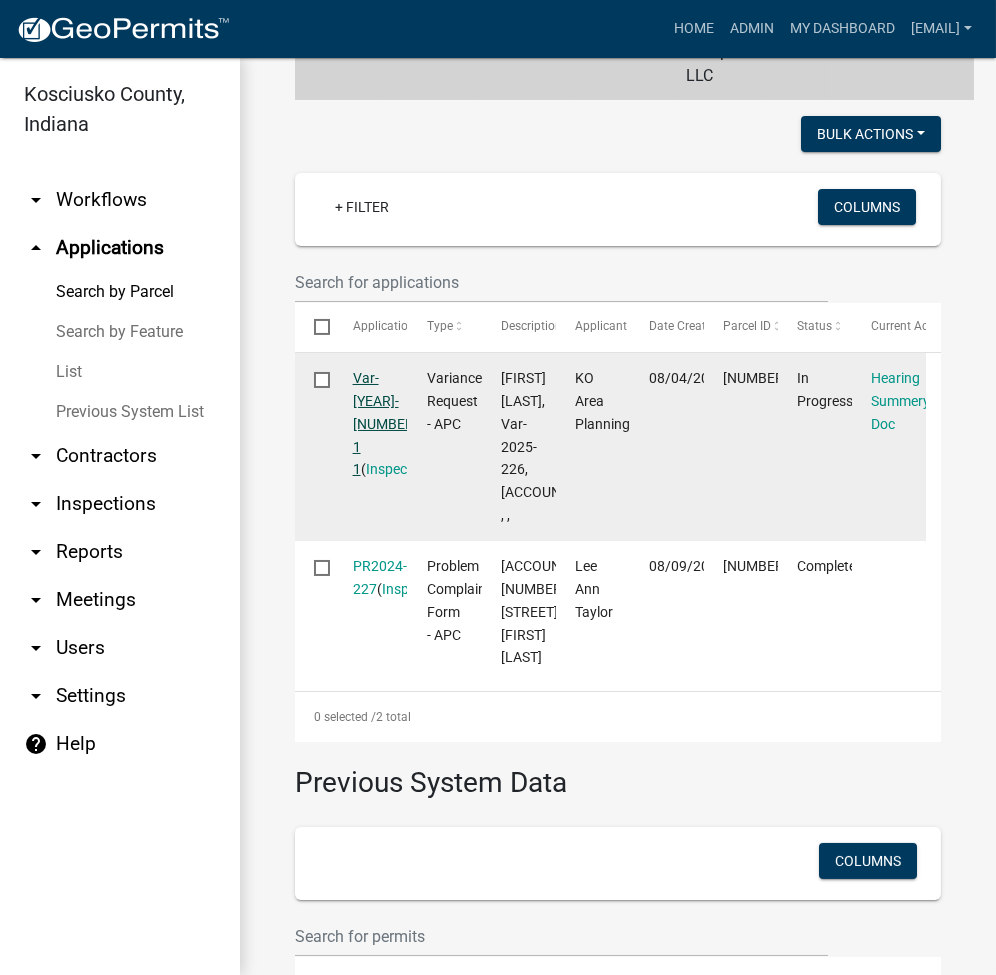 click on "Var-[YEAR]-[NUMBER] 1 1" 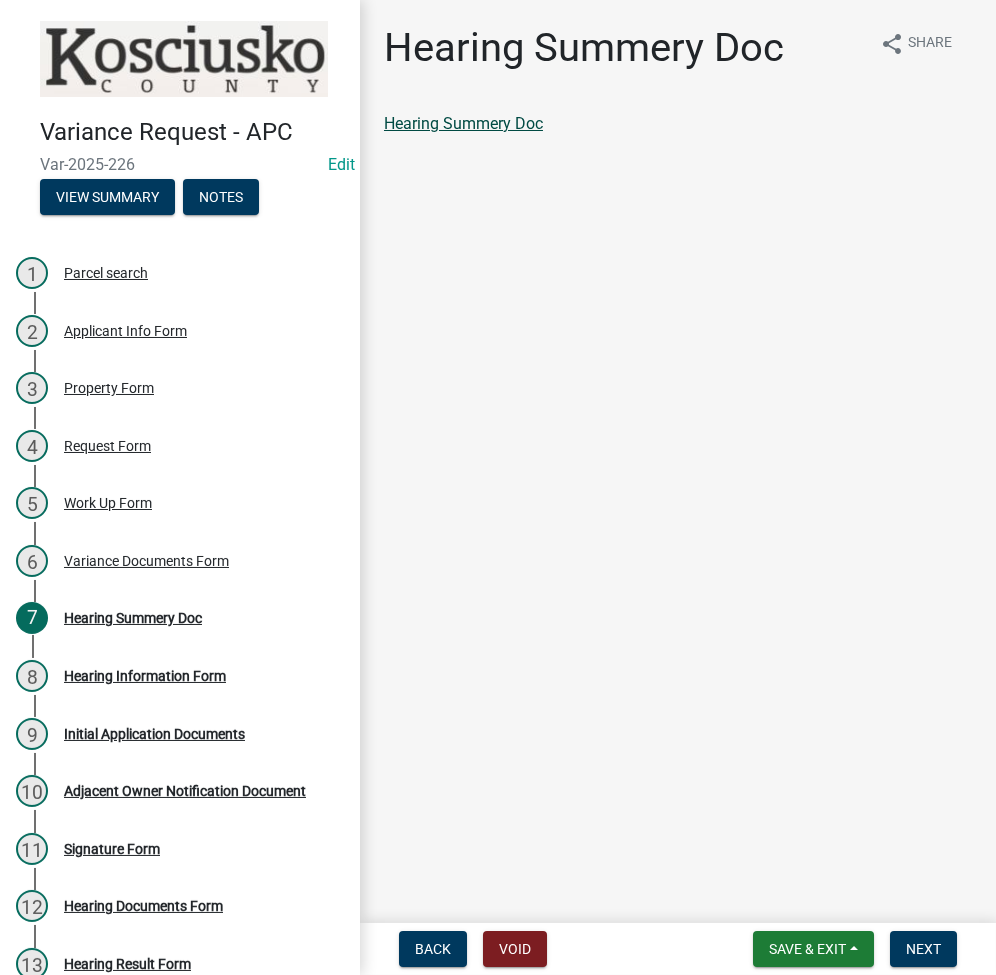 click on "Hearing Summery Doc" 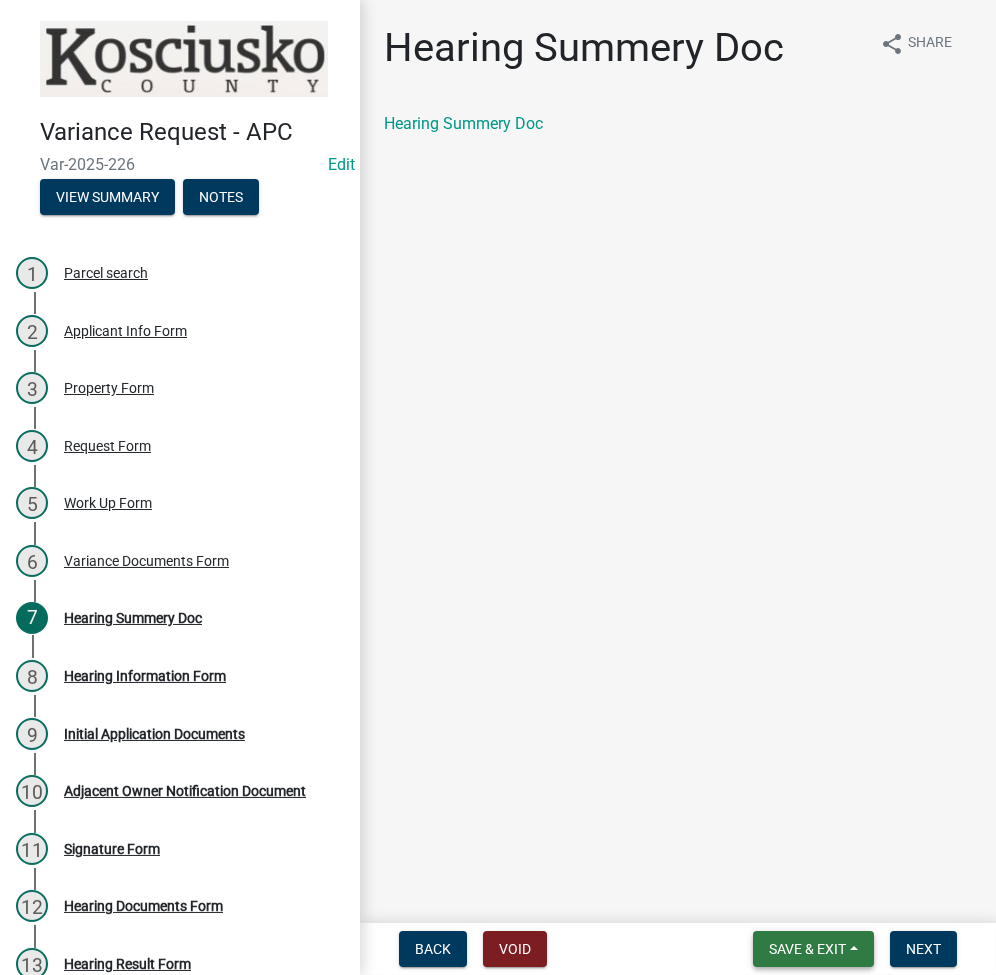 click on "Save & Exit" at bounding box center (807, 949) 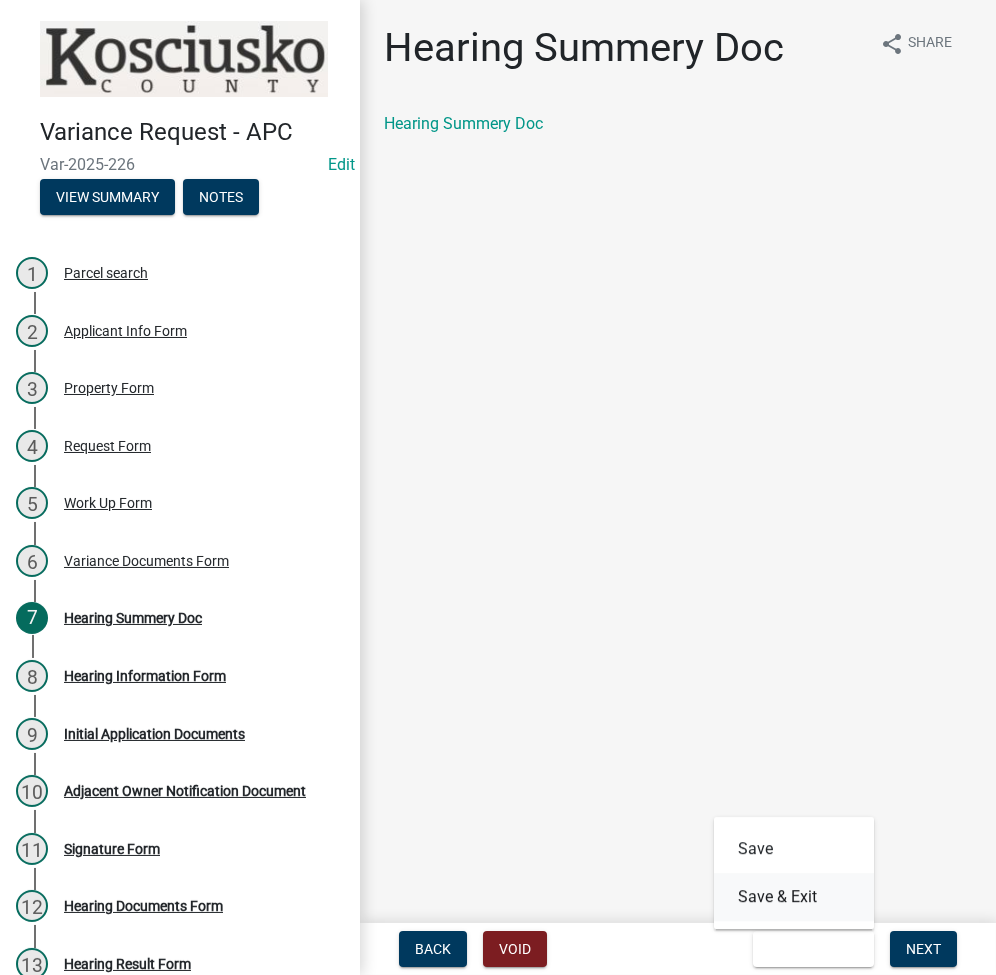click on "Save & Exit" at bounding box center [794, 897] 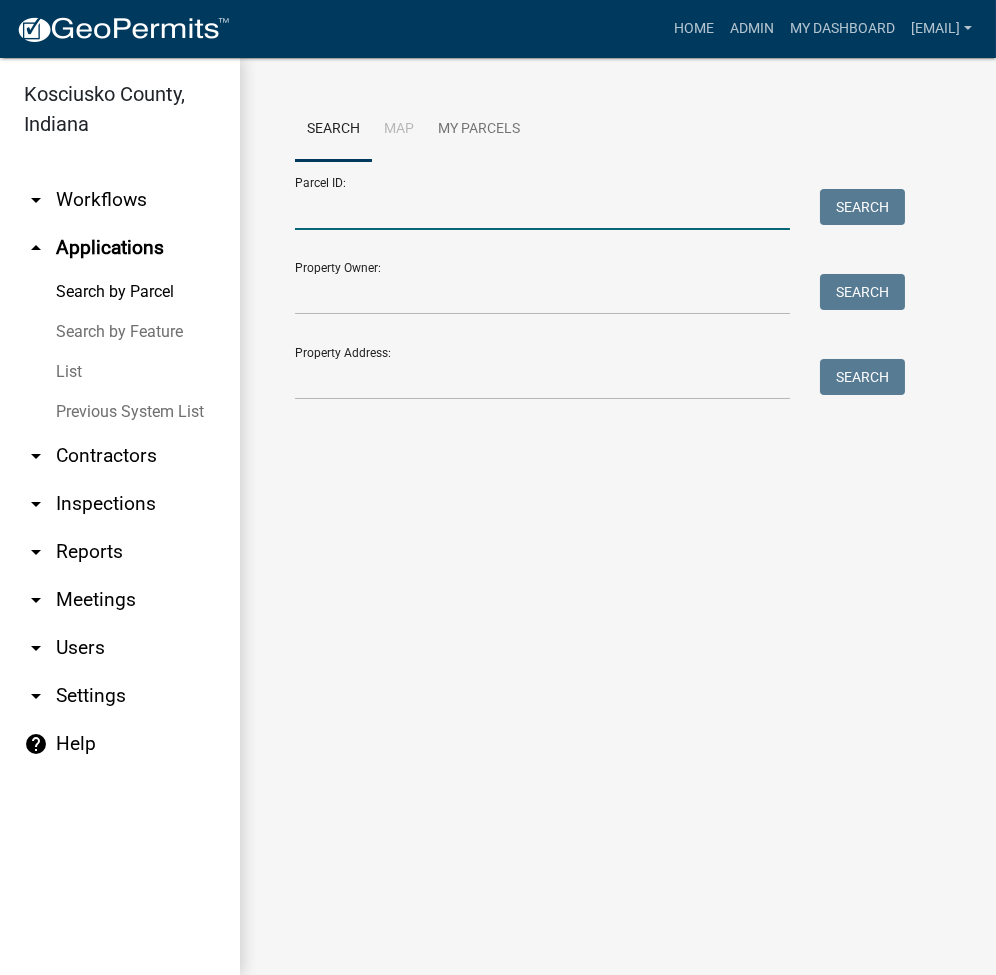 click on "Parcel ID:" at bounding box center (542, 209) 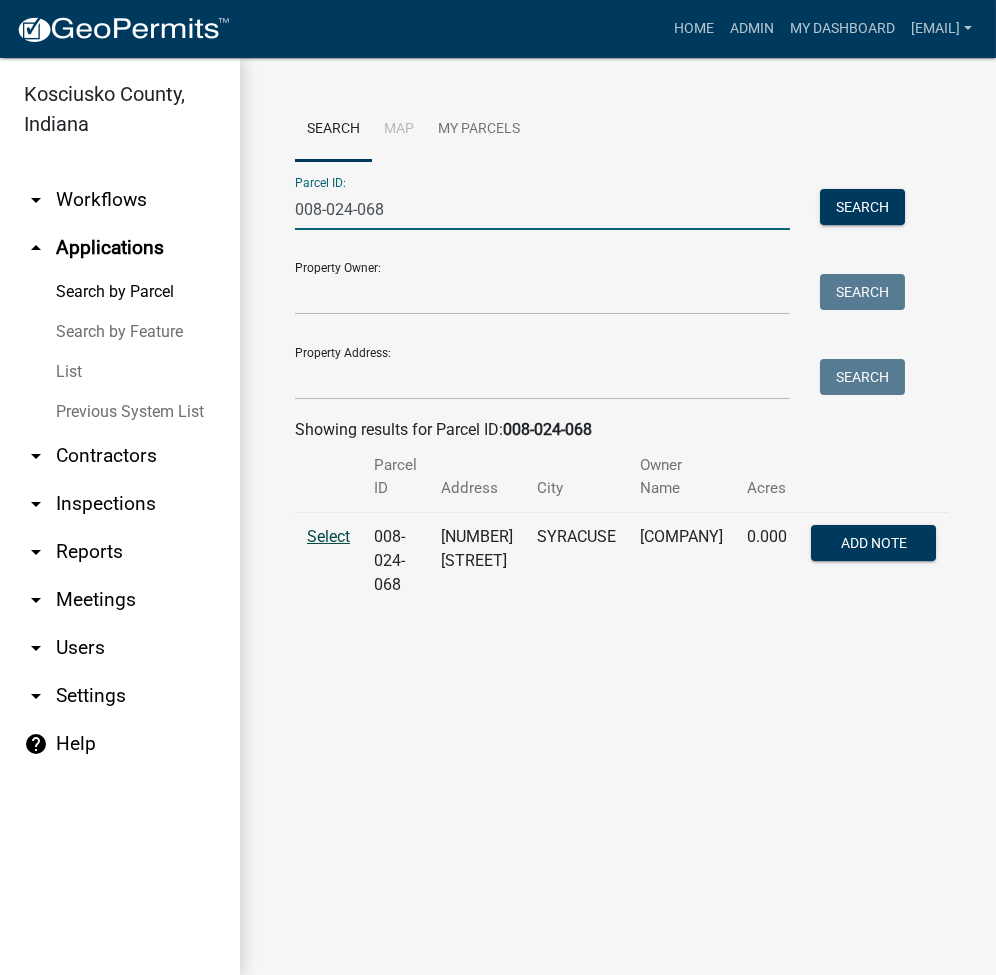 type on "008-024-068" 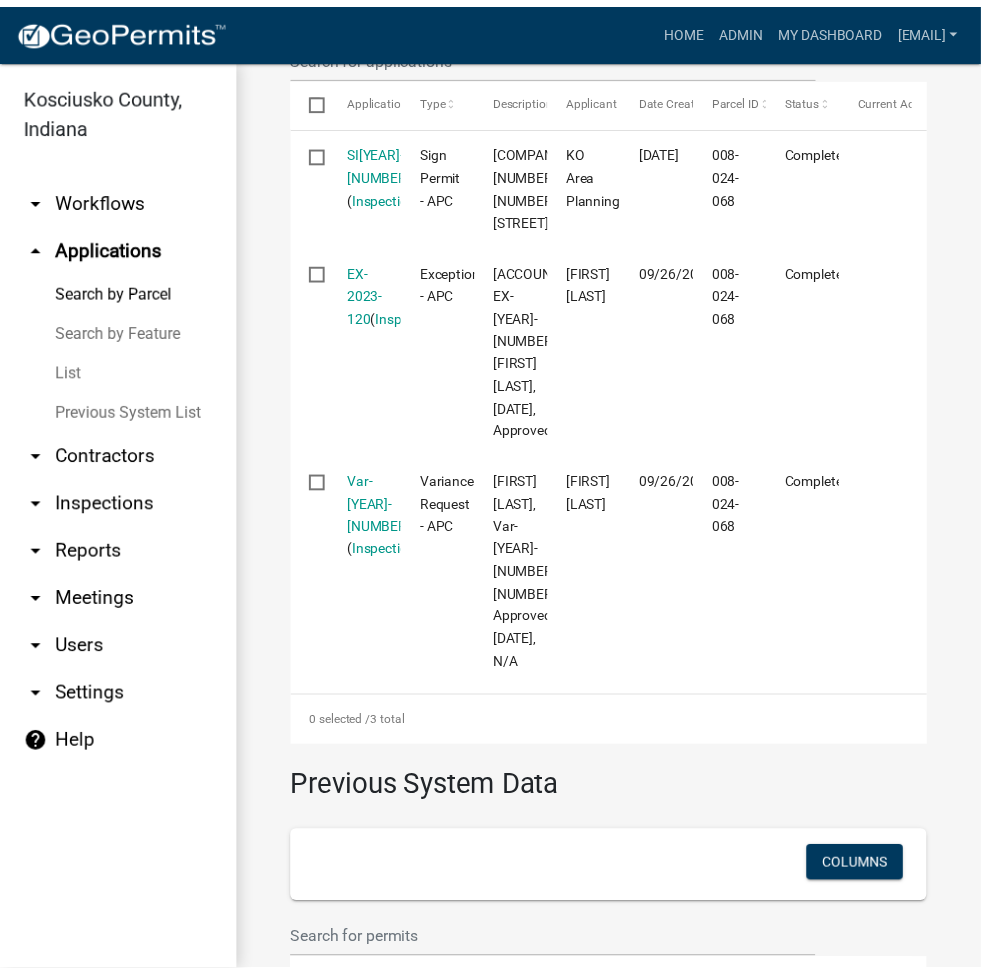 scroll, scrollTop: 800, scrollLeft: 0, axis: vertical 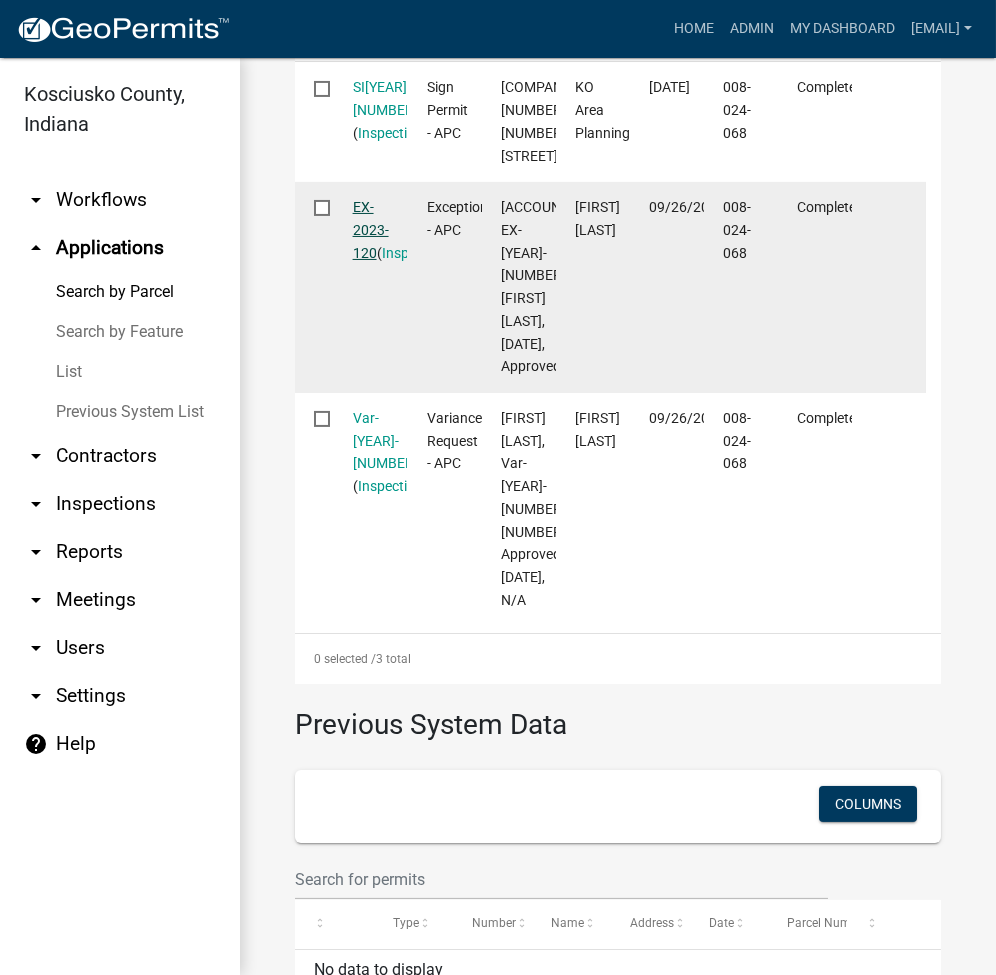 click on "EX-2023-120" 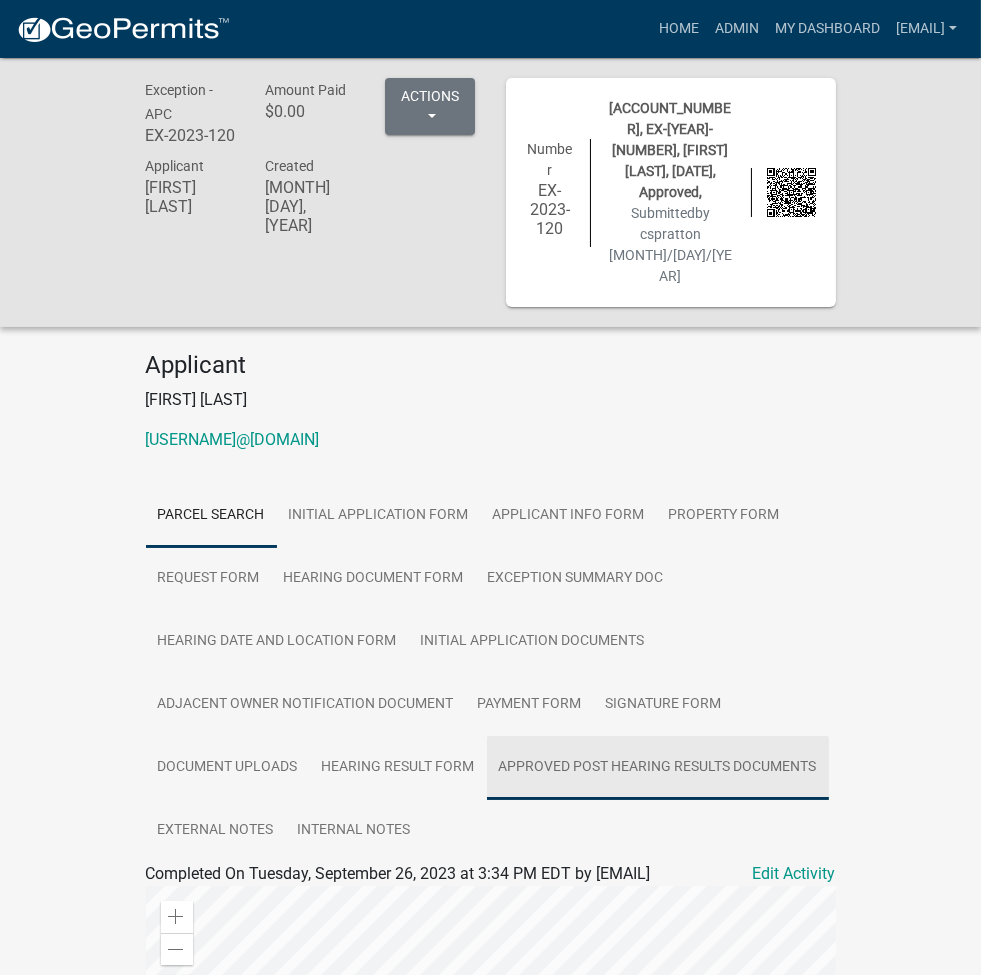 click on "Approved Post Hearing Results Documents" at bounding box center [658, 768] 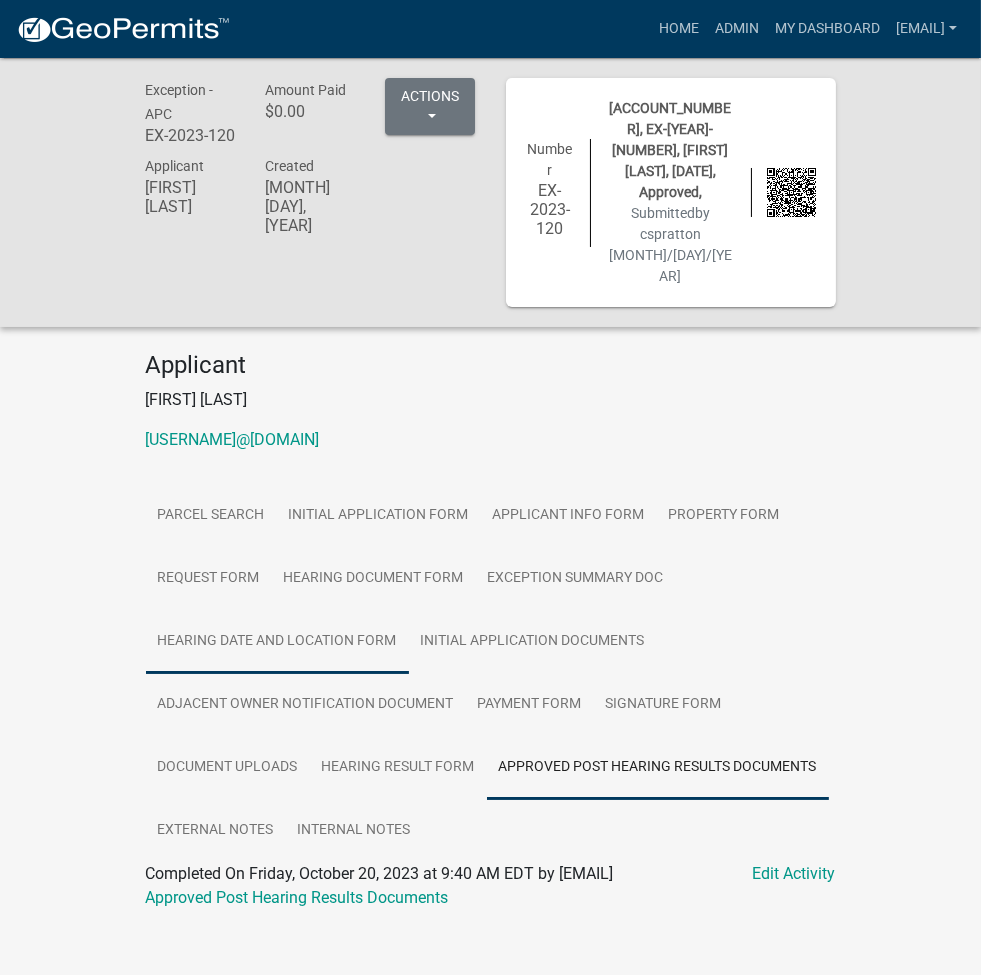 scroll, scrollTop: 58, scrollLeft: 0, axis: vertical 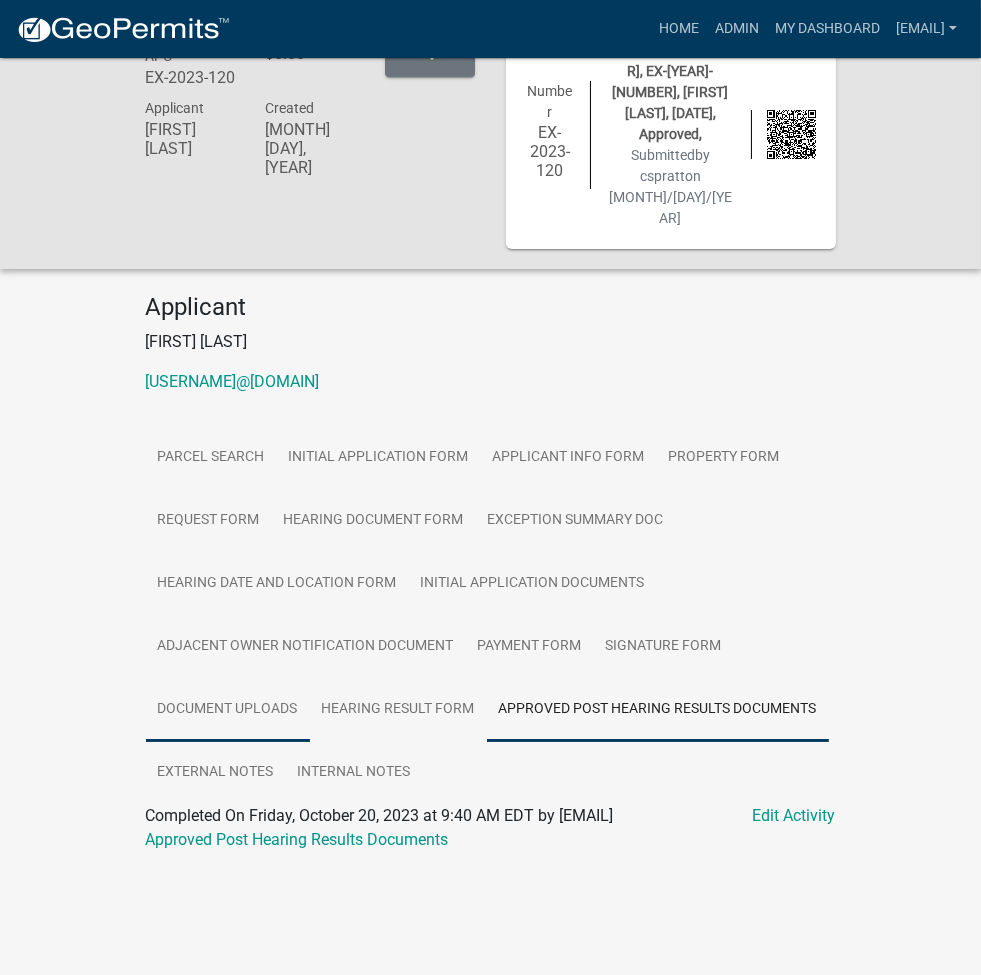 click on "Document Uploads" at bounding box center [228, 710] 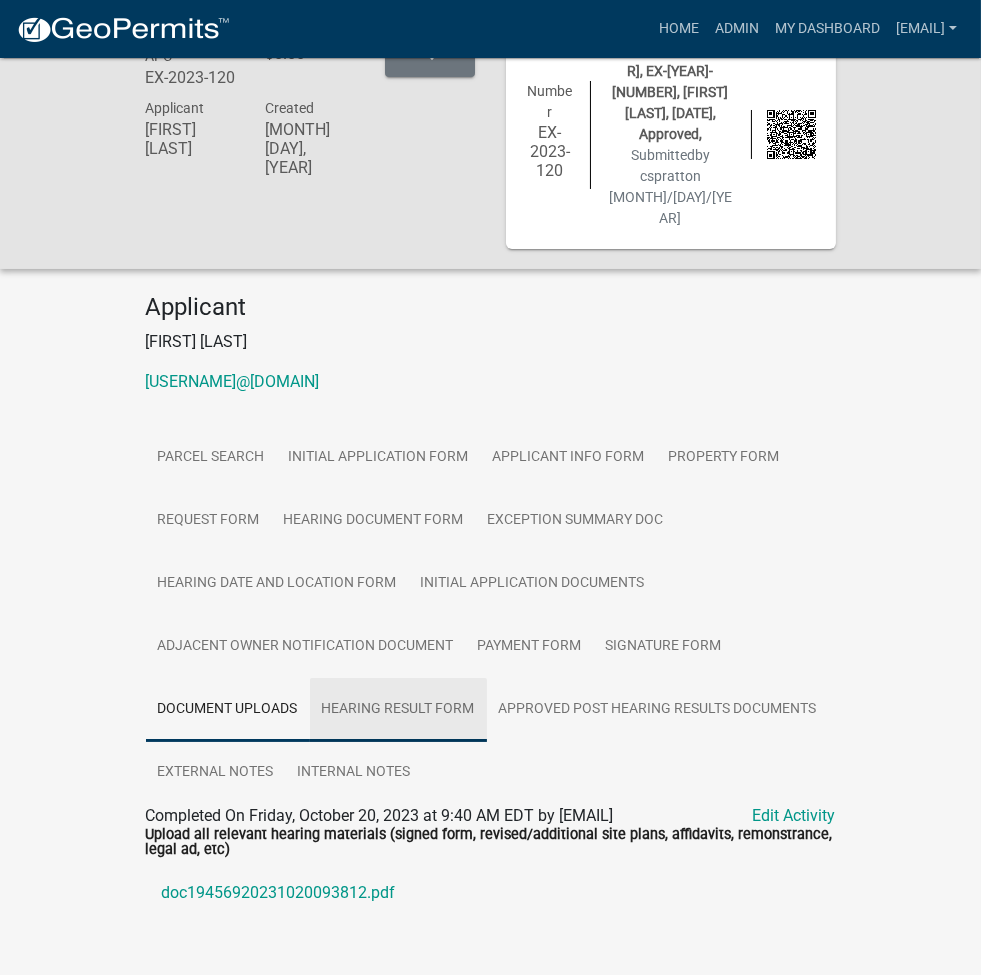 click on "Hearing Result Form" at bounding box center [398, 710] 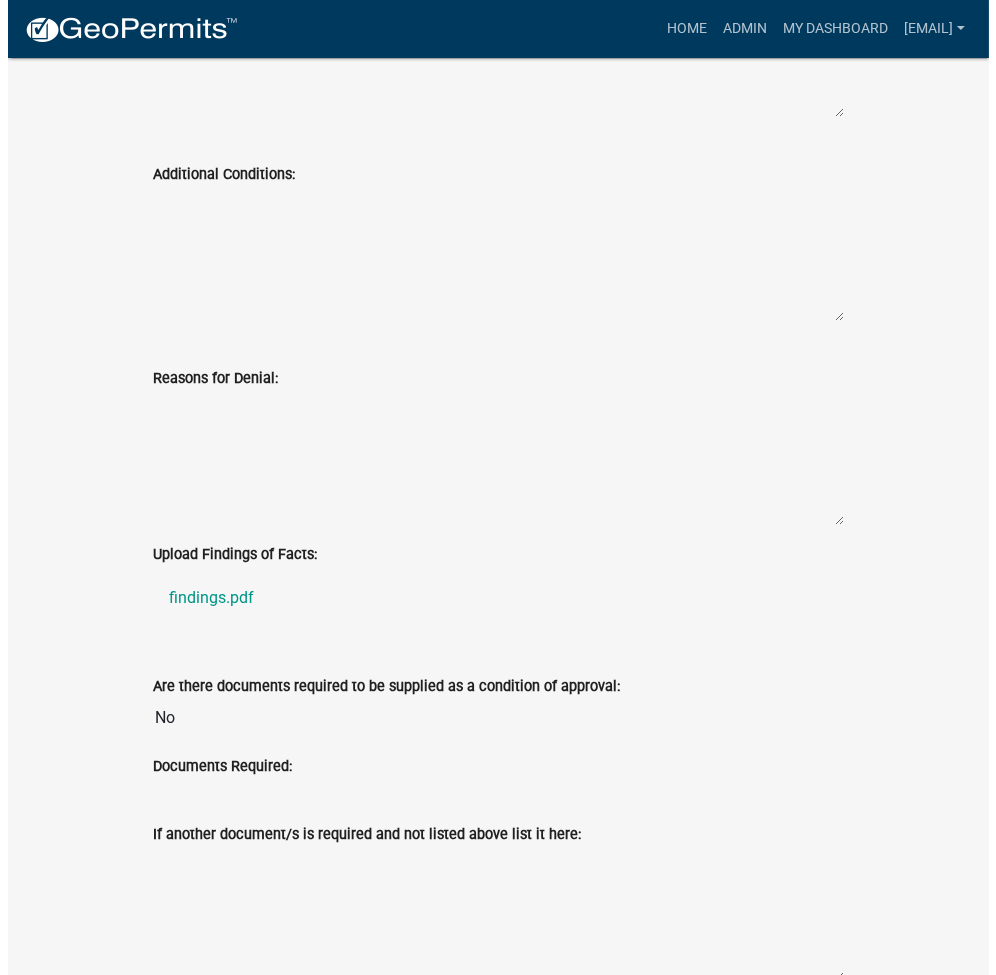 scroll, scrollTop: 0, scrollLeft: 0, axis: both 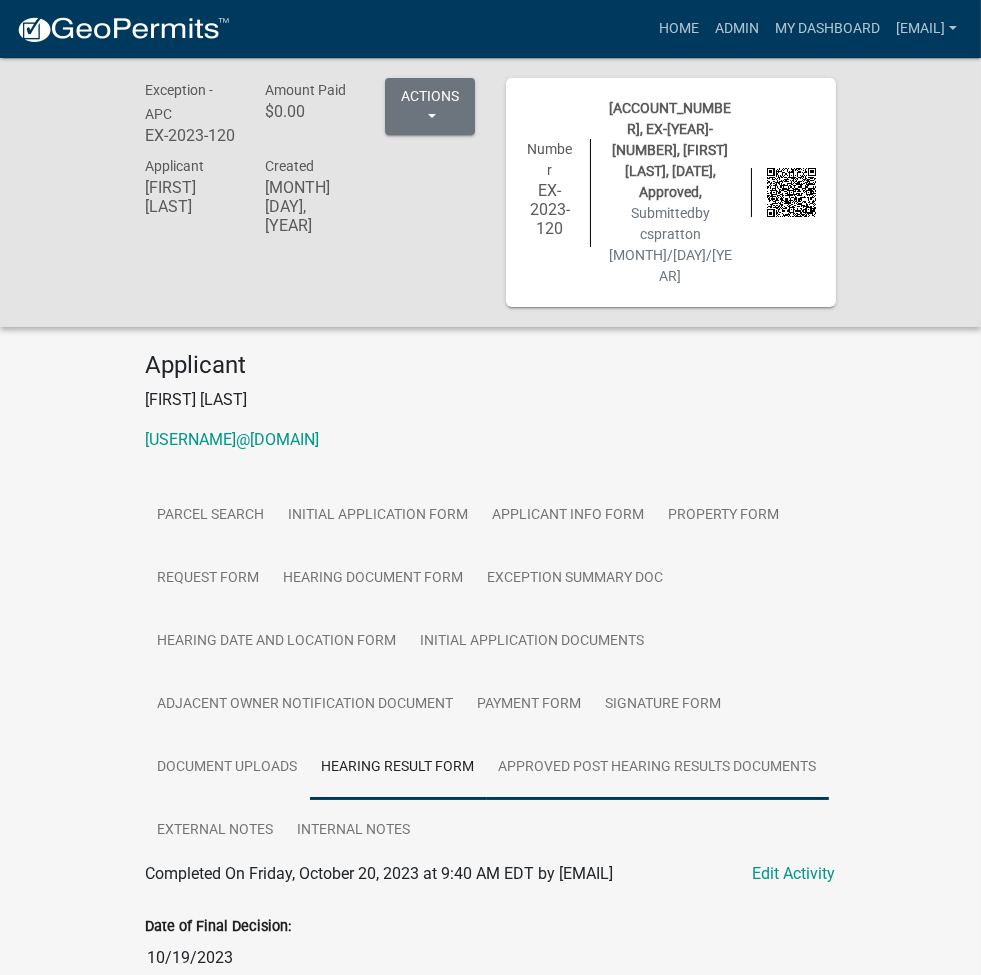 click on "Approved Post Hearing Results Documents" at bounding box center (658, 768) 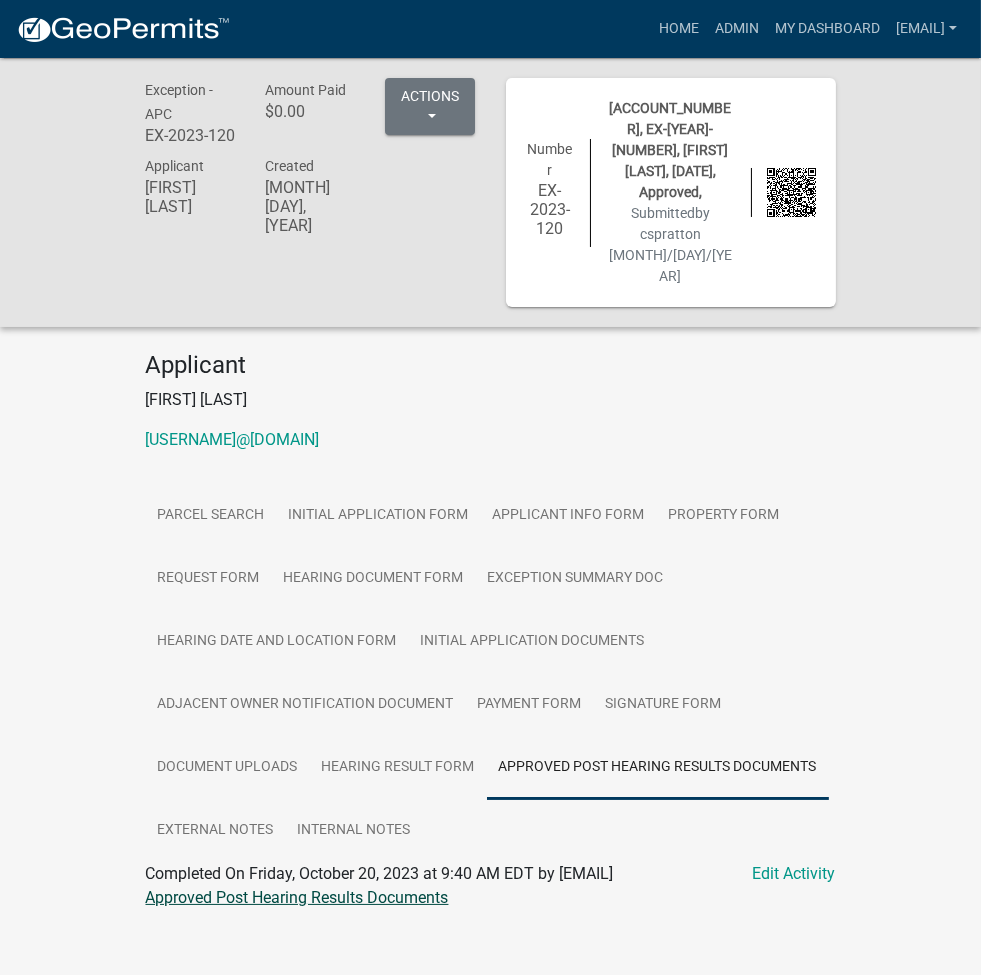 click on "Approved Post Hearing Results Documents" 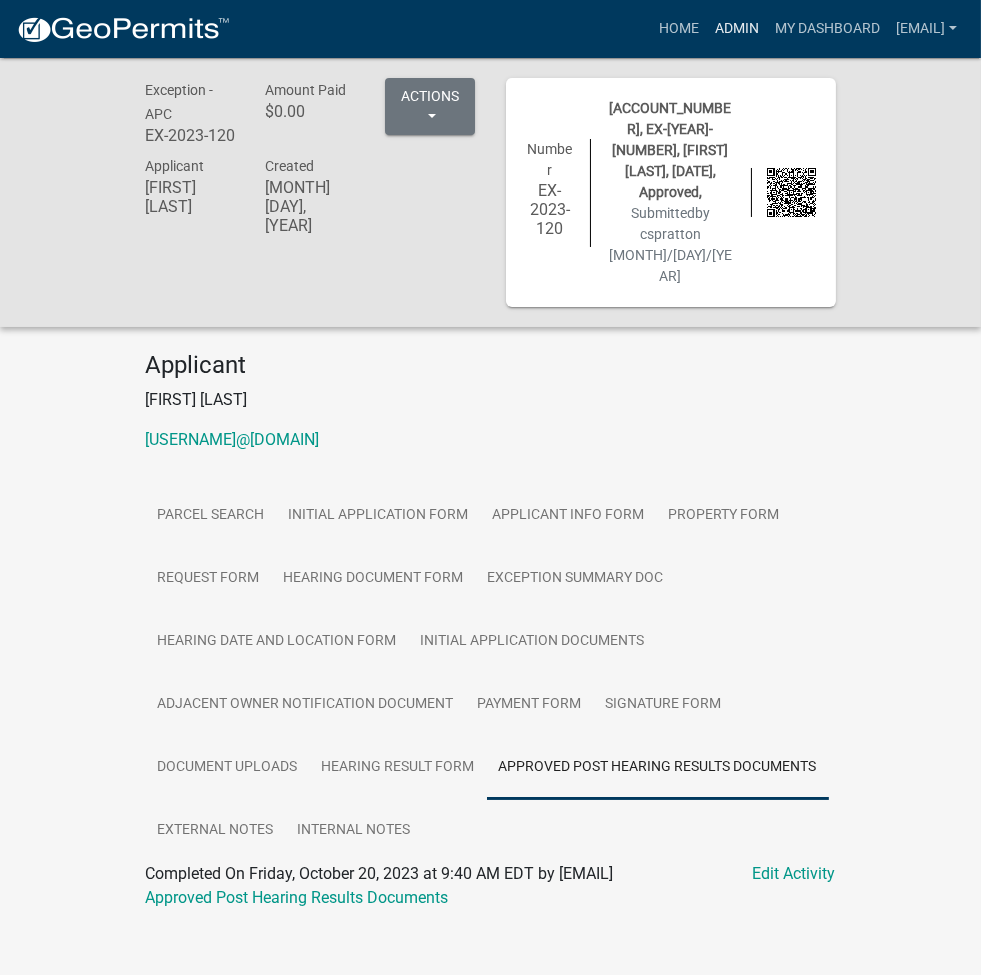 click on "Admin" at bounding box center (737, 29) 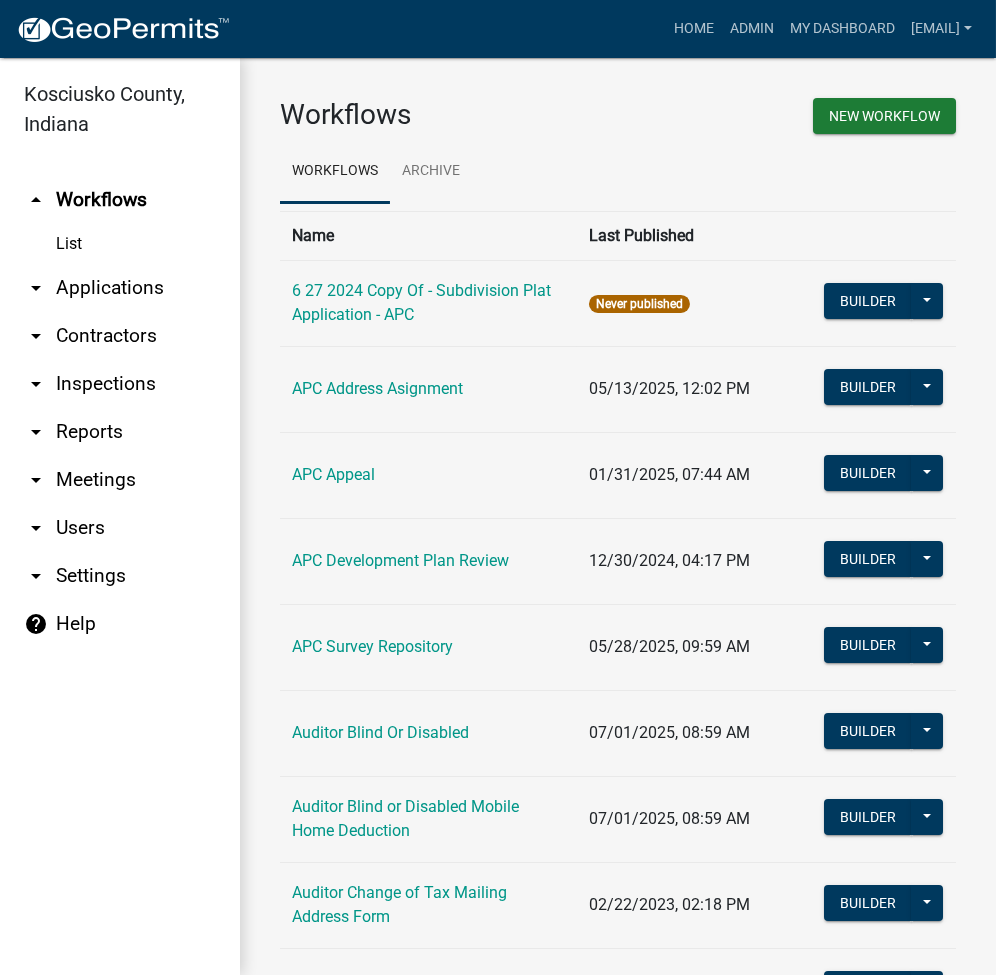 click on "arrow_drop_down   Applications" at bounding box center (120, 288) 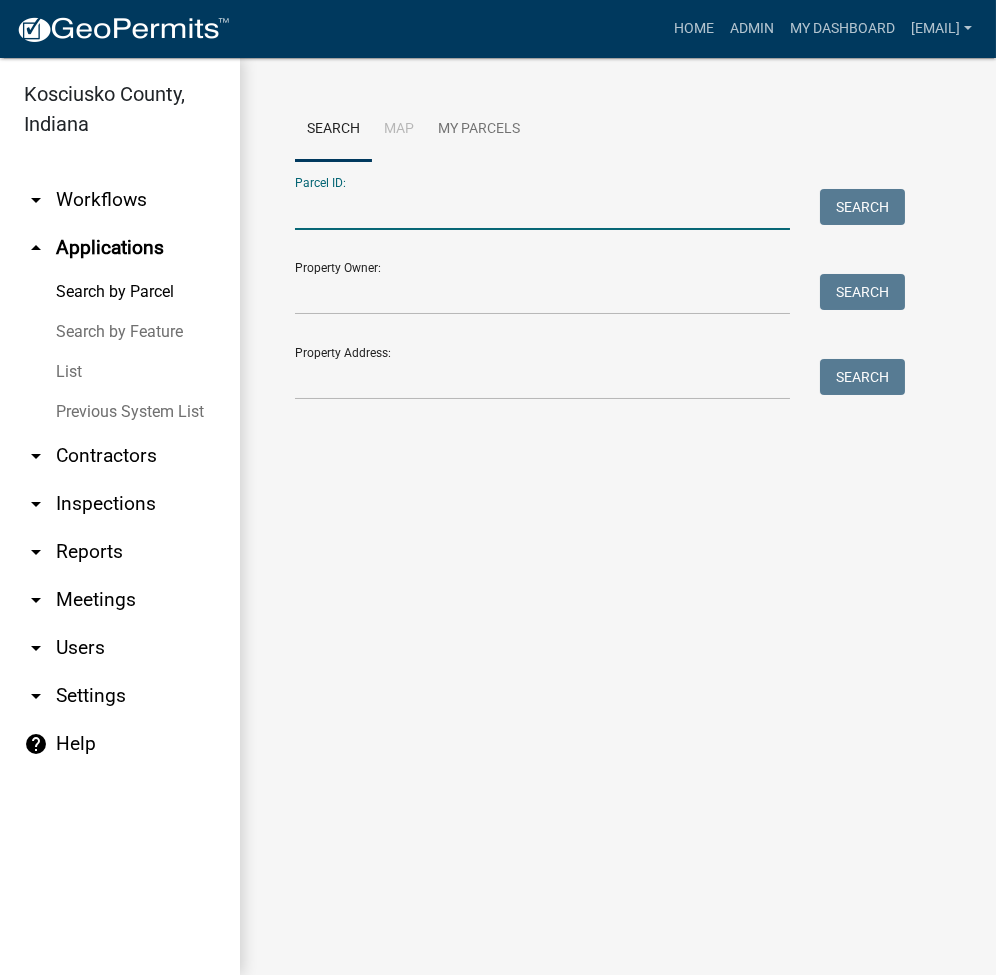 click on "Parcel ID:" at bounding box center [542, 209] 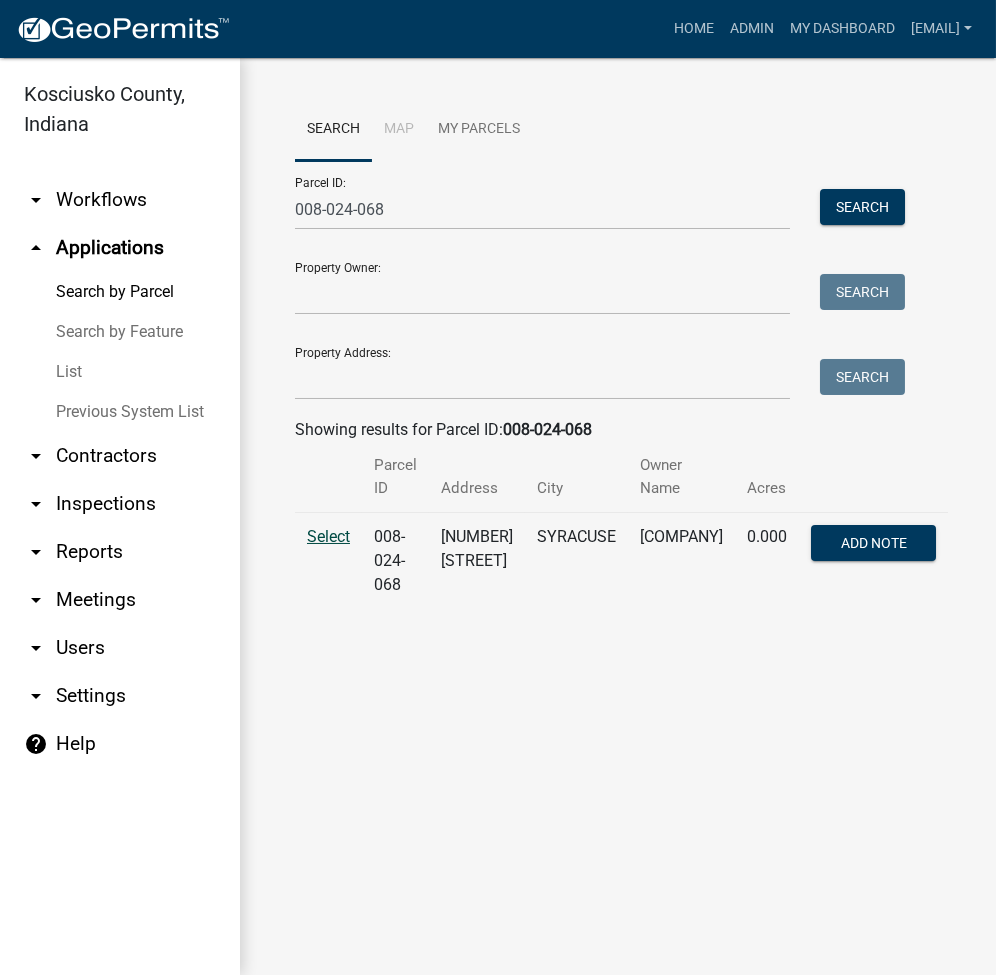 click on "Select" at bounding box center (328, 536) 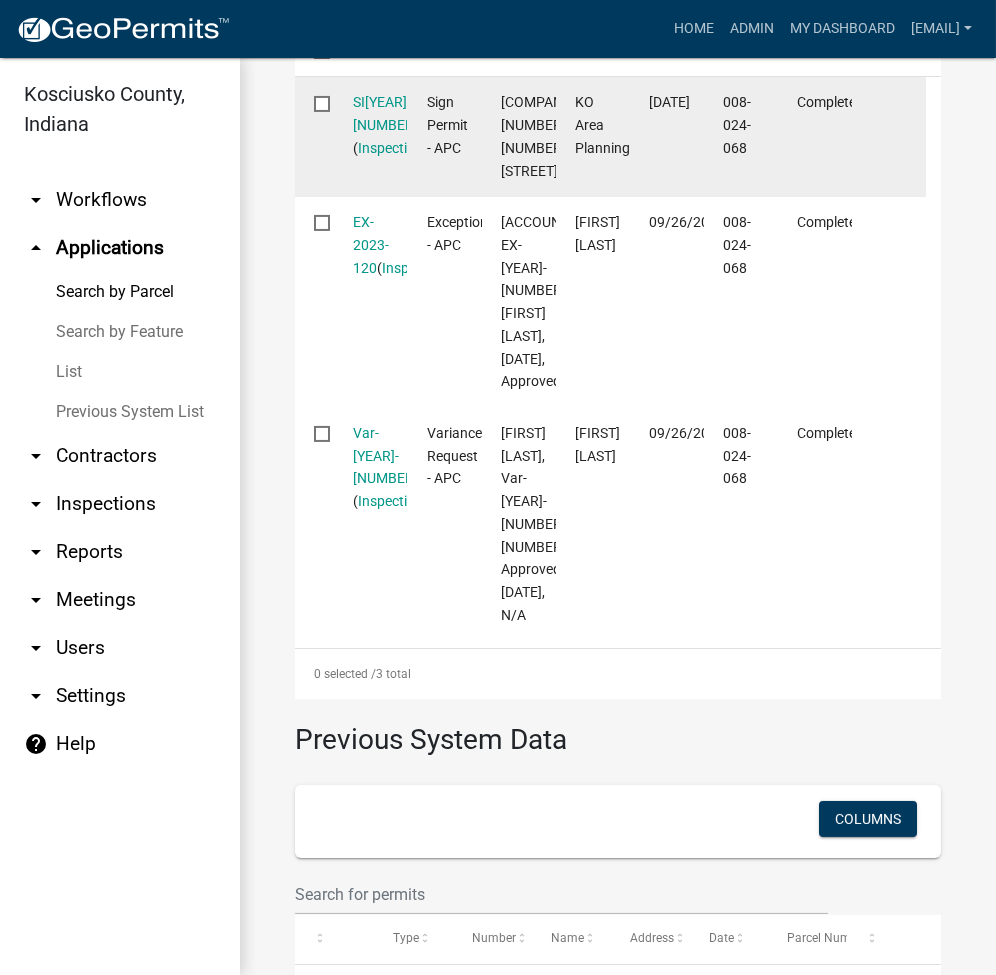 scroll, scrollTop: 850, scrollLeft: 0, axis: vertical 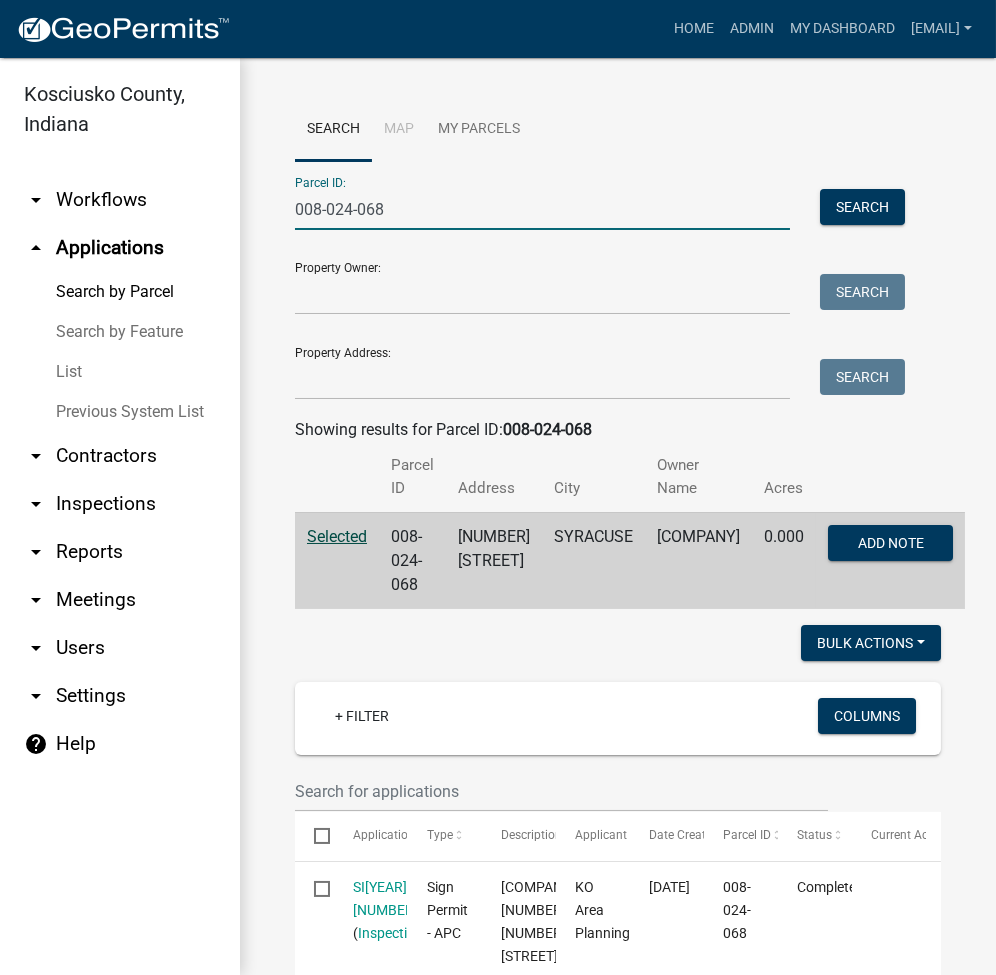drag, startPoint x: 388, startPoint y: 207, endPoint x: 291, endPoint y: 220, distance: 97.867256 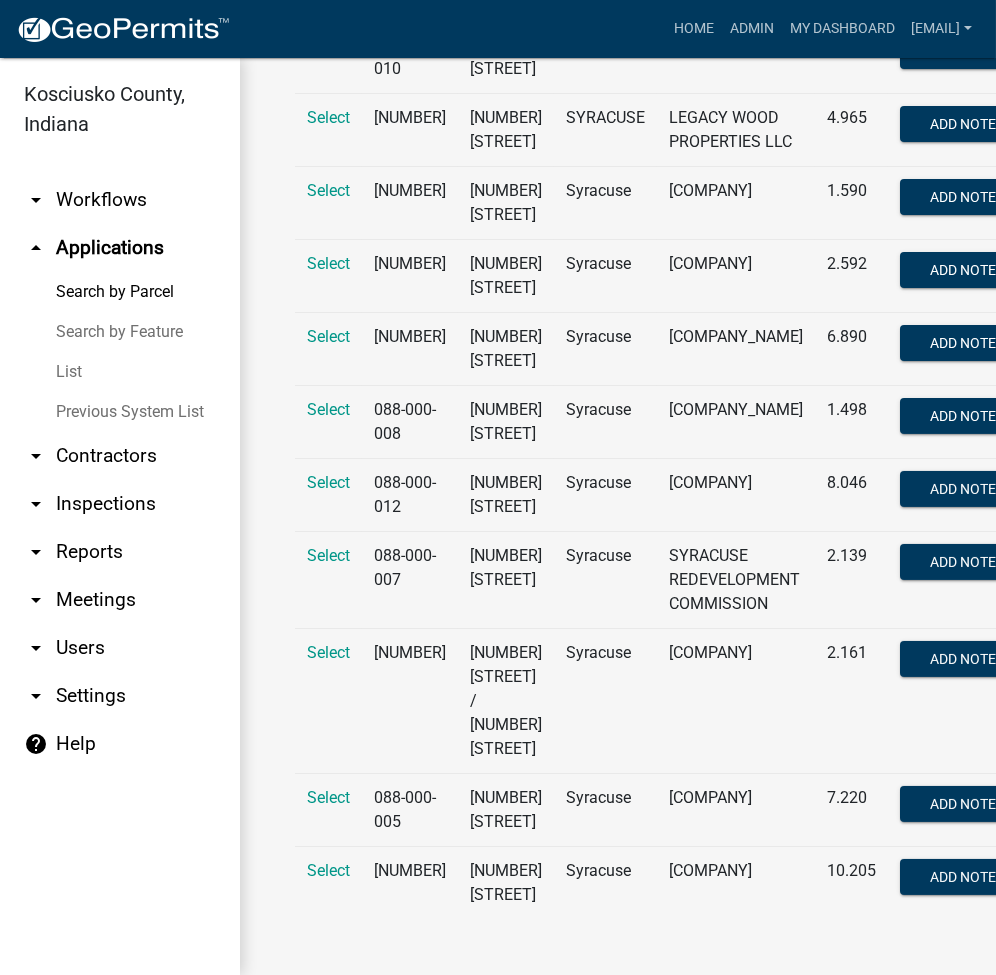 scroll, scrollTop: 898, scrollLeft: 0, axis: vertical 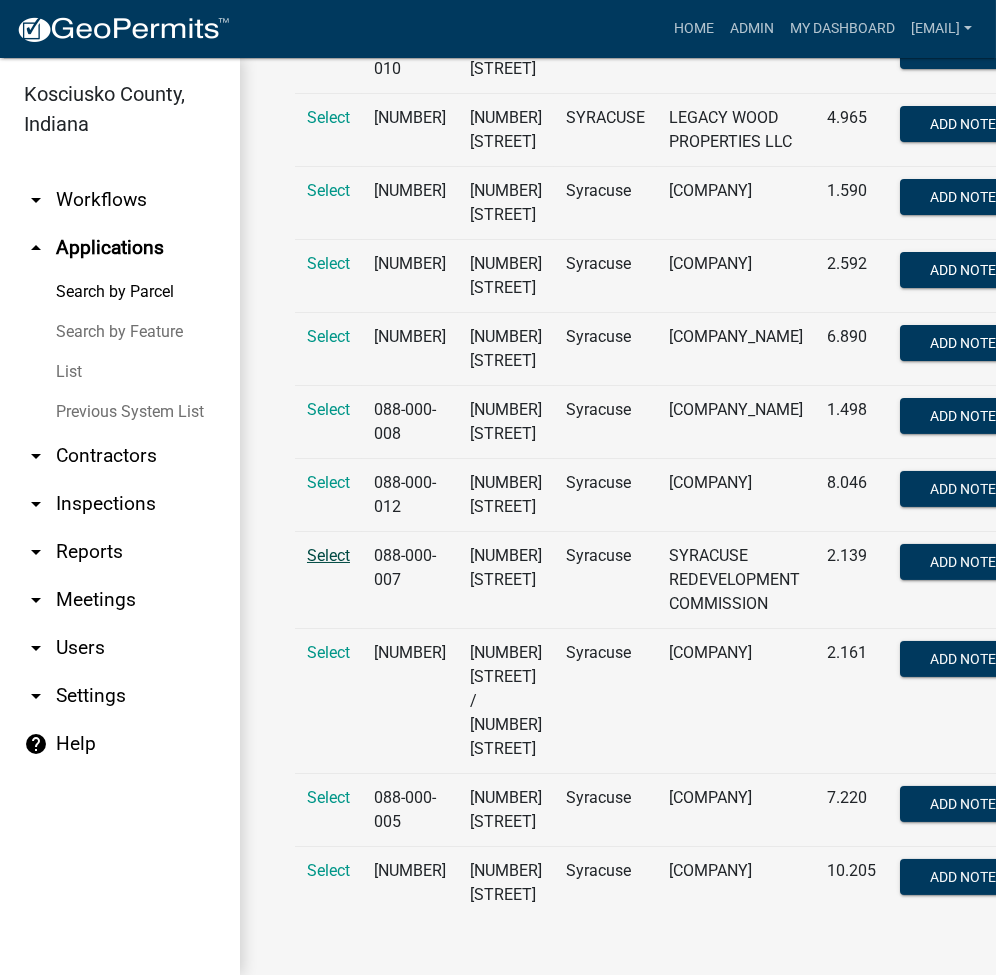 type on "088-000" 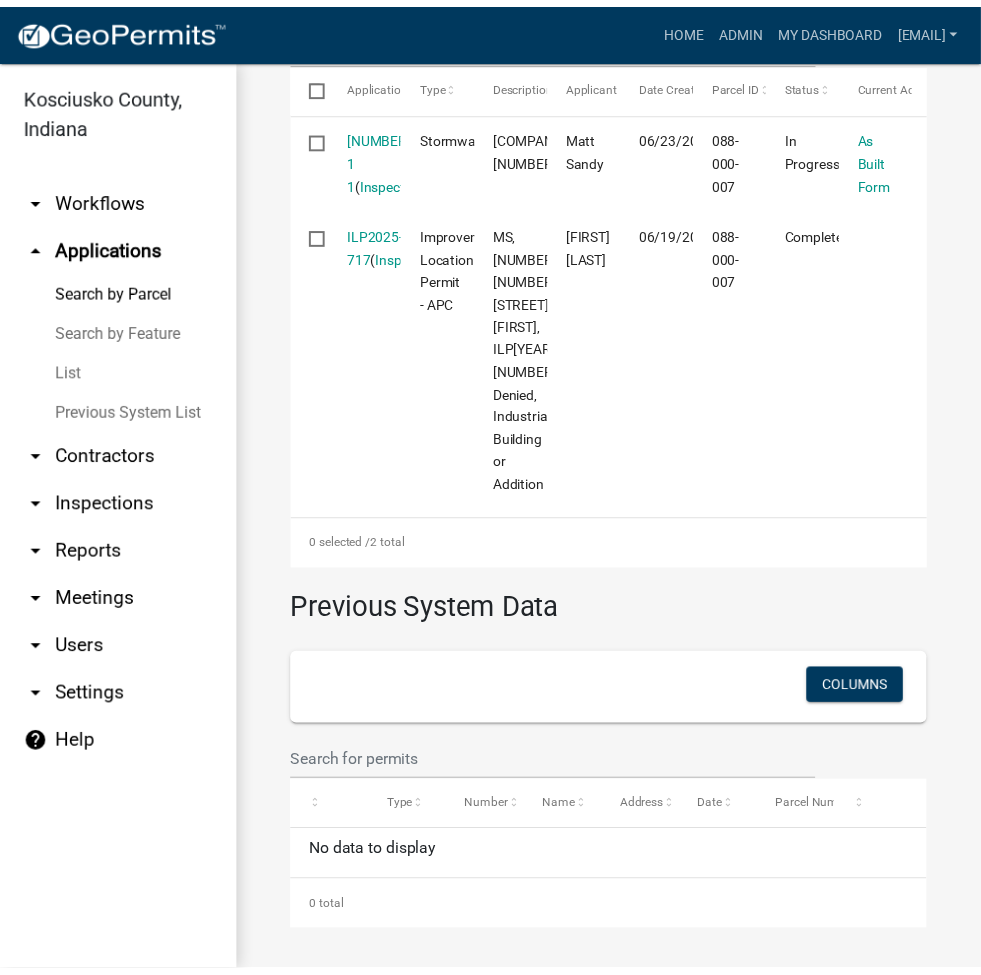 scroll, scrollTop: 828, scrollLeft: 0, axis: vertical 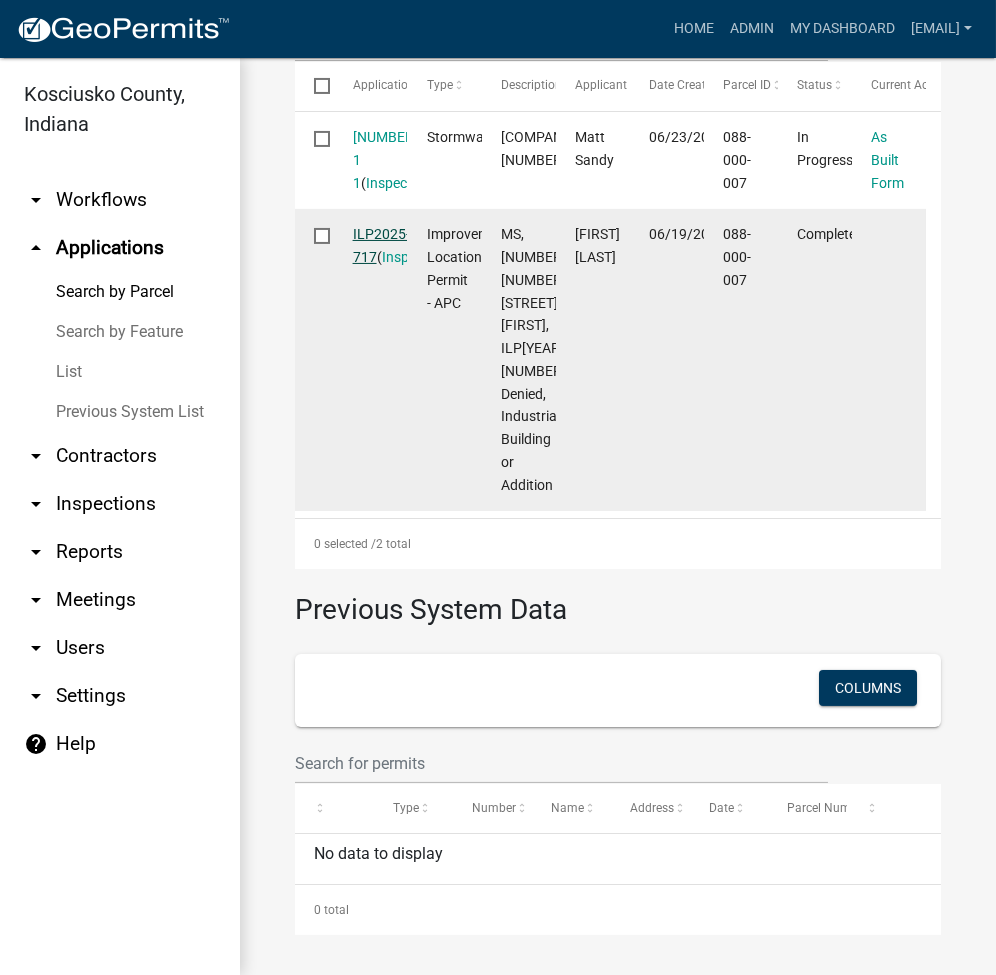 click on "ILP2025-717" 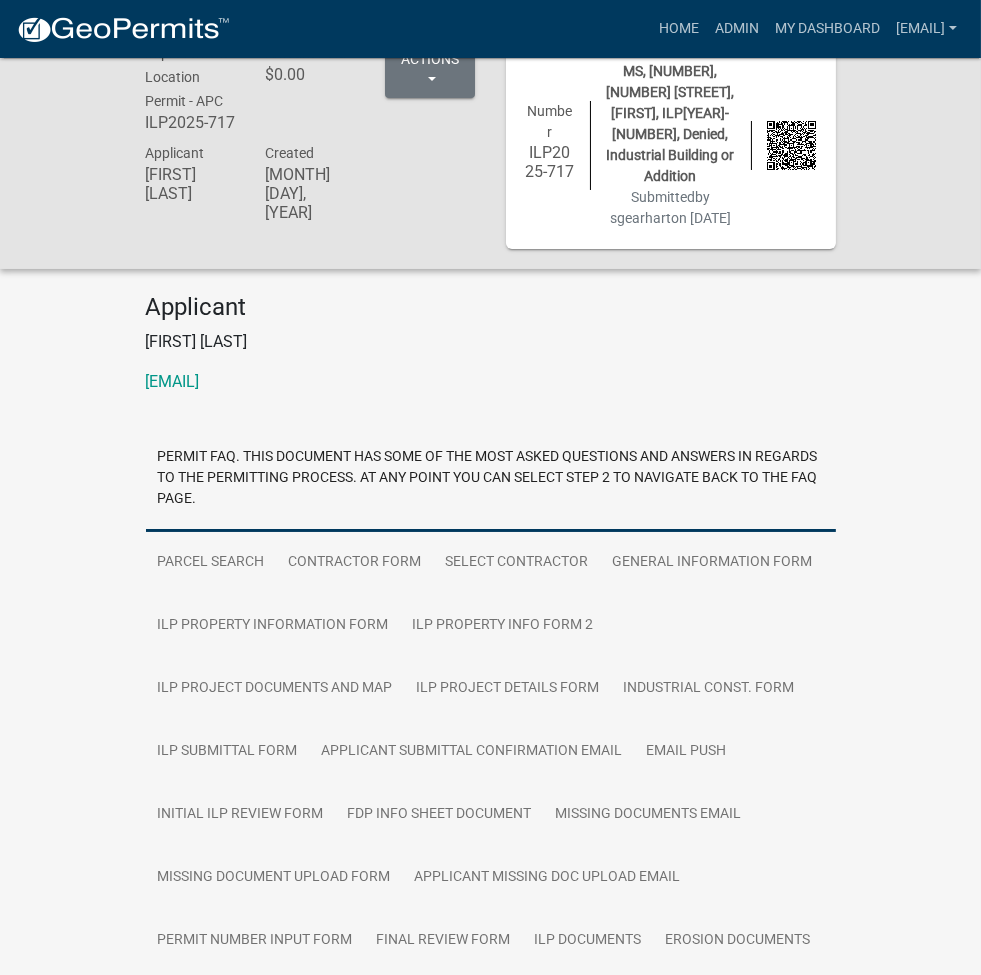 scroll, scrollTop: 58, scrollLeft: 0, axis: vertical 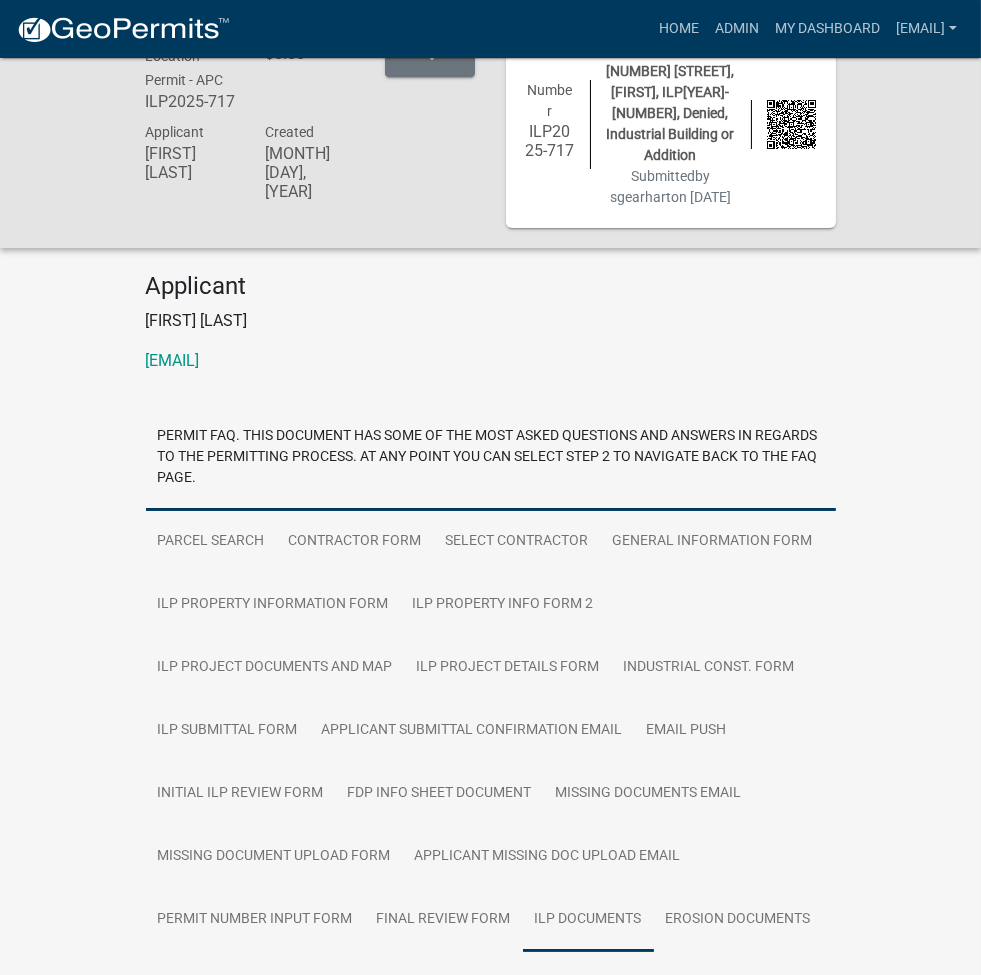 click on "ILP Documents" at bounding box center (588, 920) 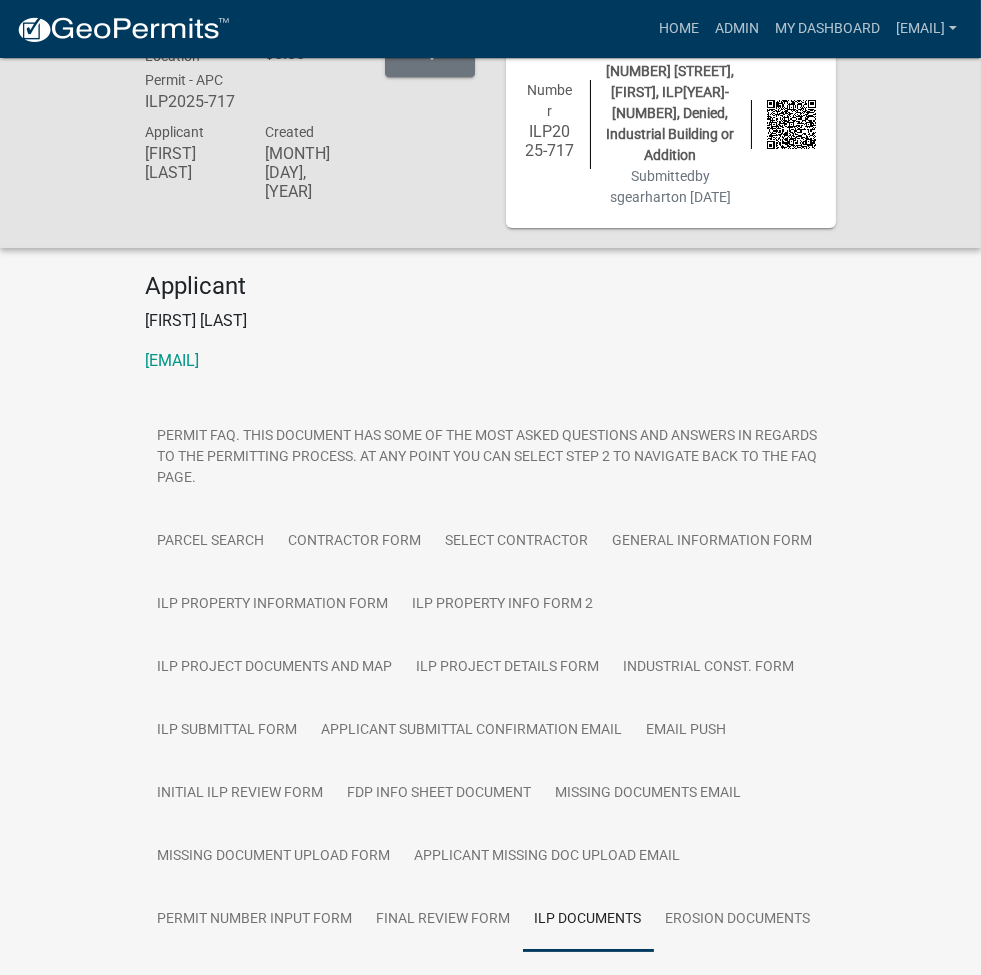 click on "ILP Documents" 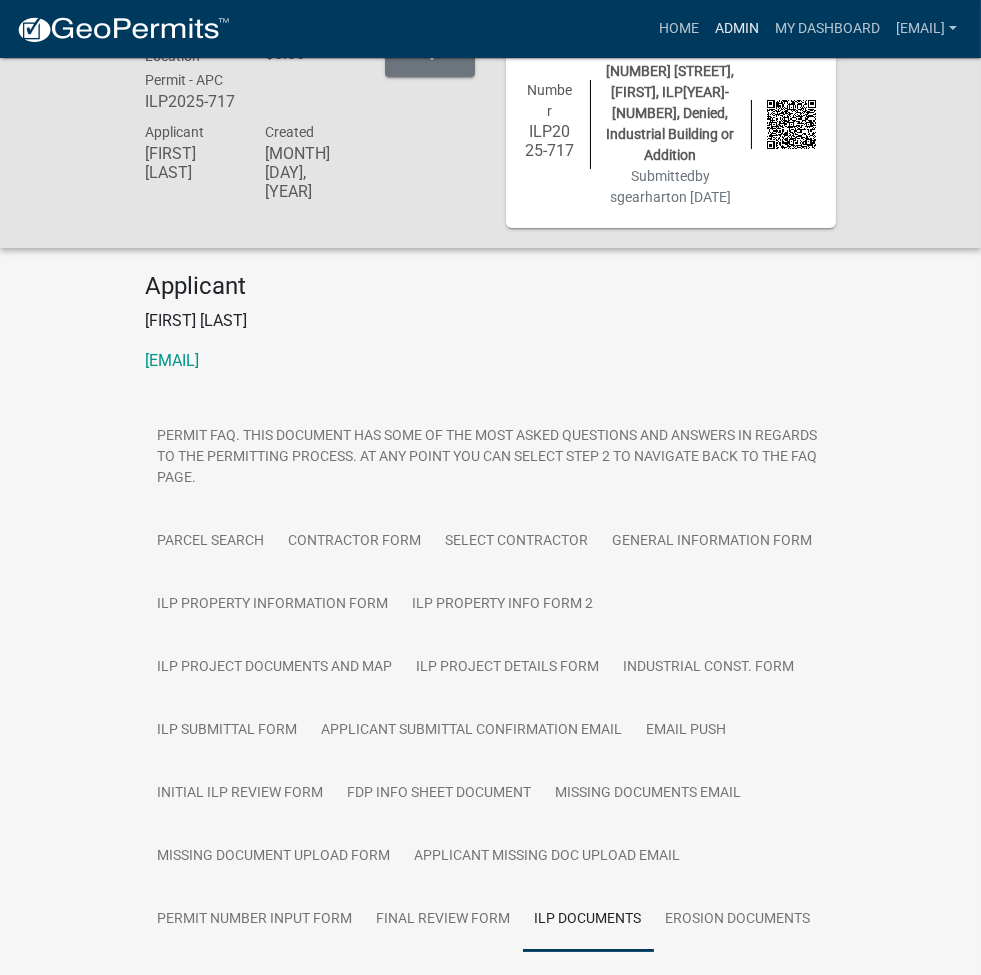 click on "Admin" at bounding box center [737, 29] 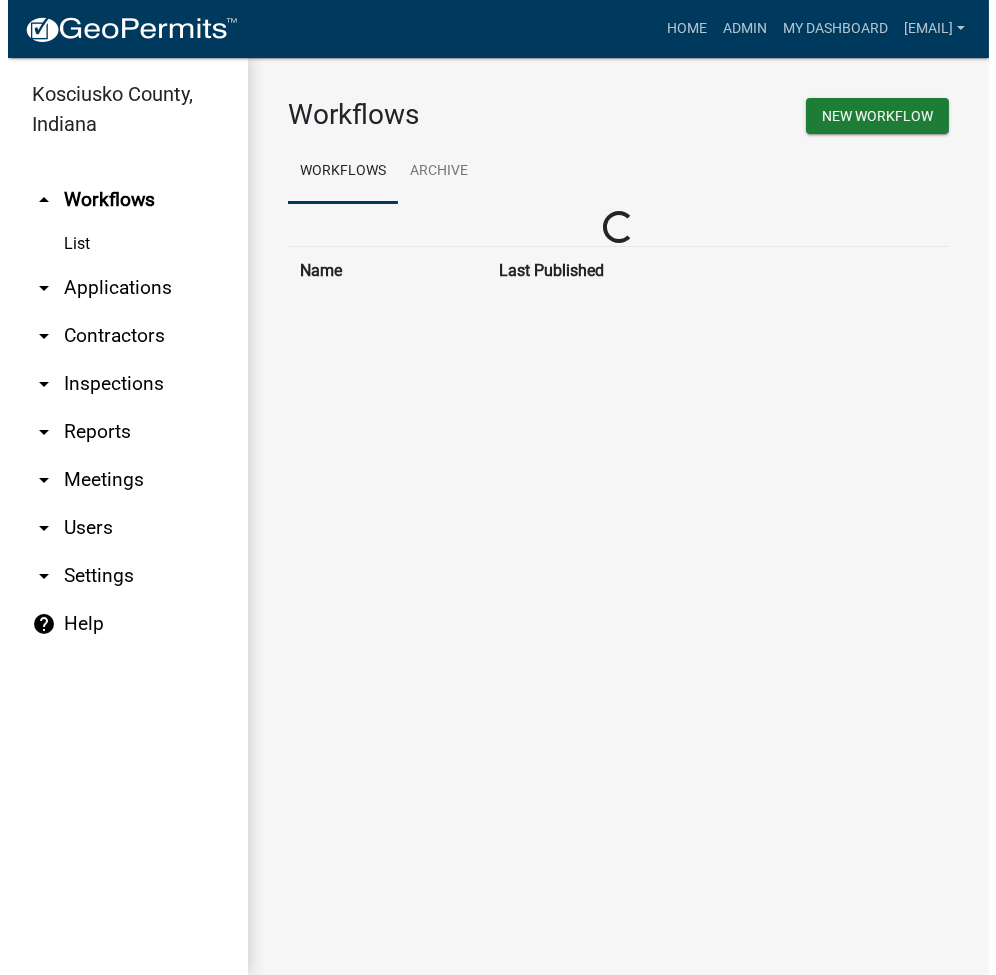 scroll, scrollTop: 0, scrollLeft: 0, axis: both 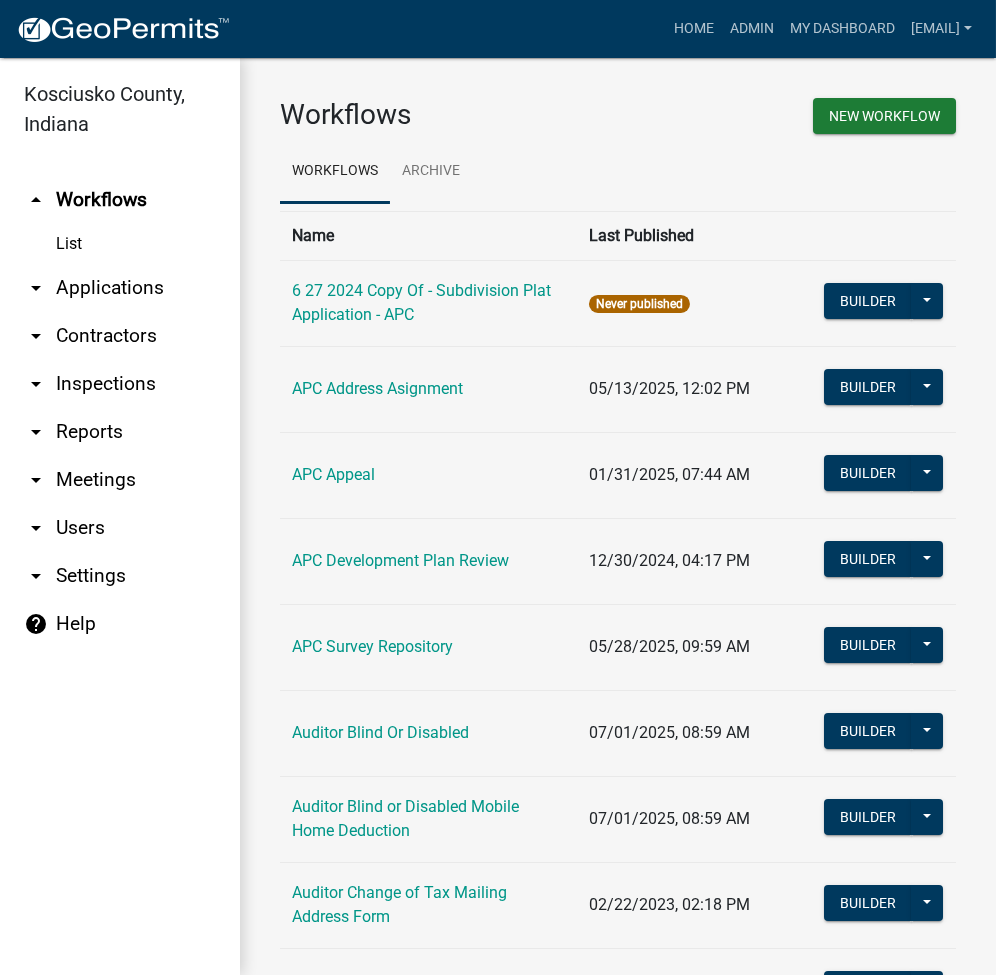 click on "arrow_drop_down   Applications" at bounding box center (120, 288) 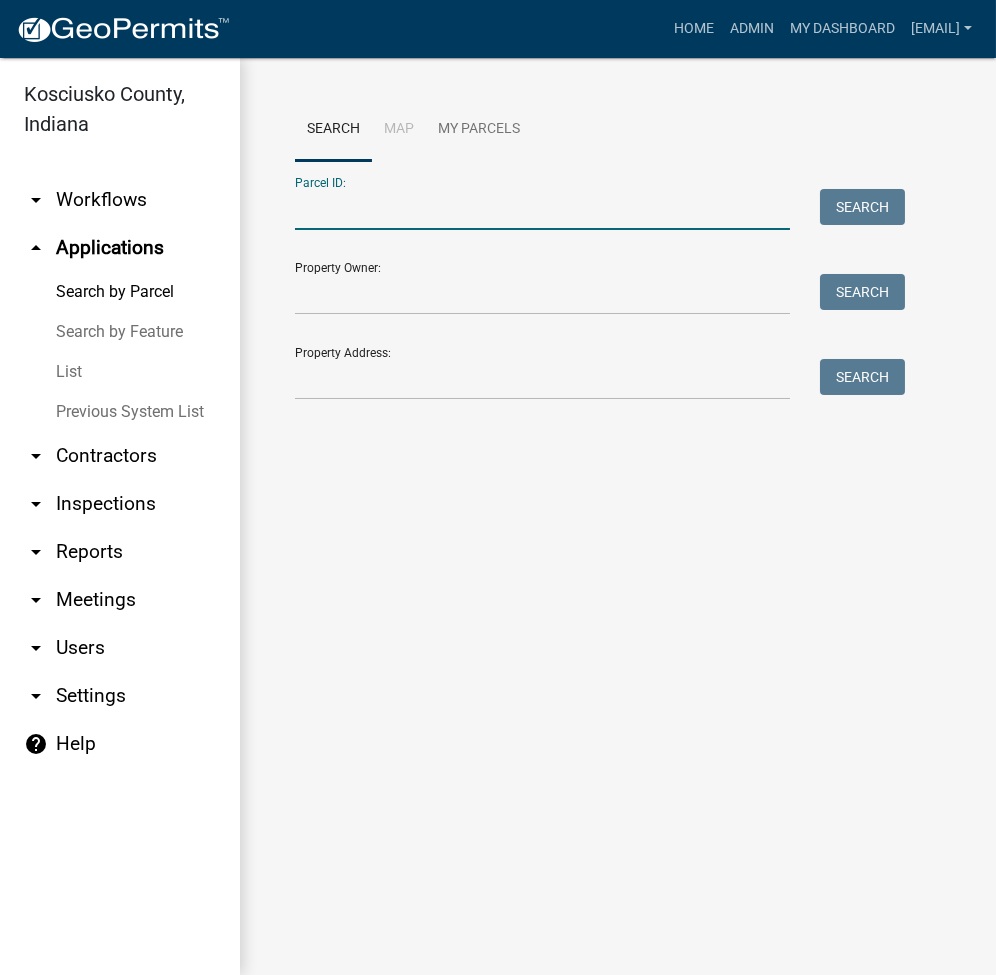 click on "Parcel ID:" at bounding box center (542, 209) 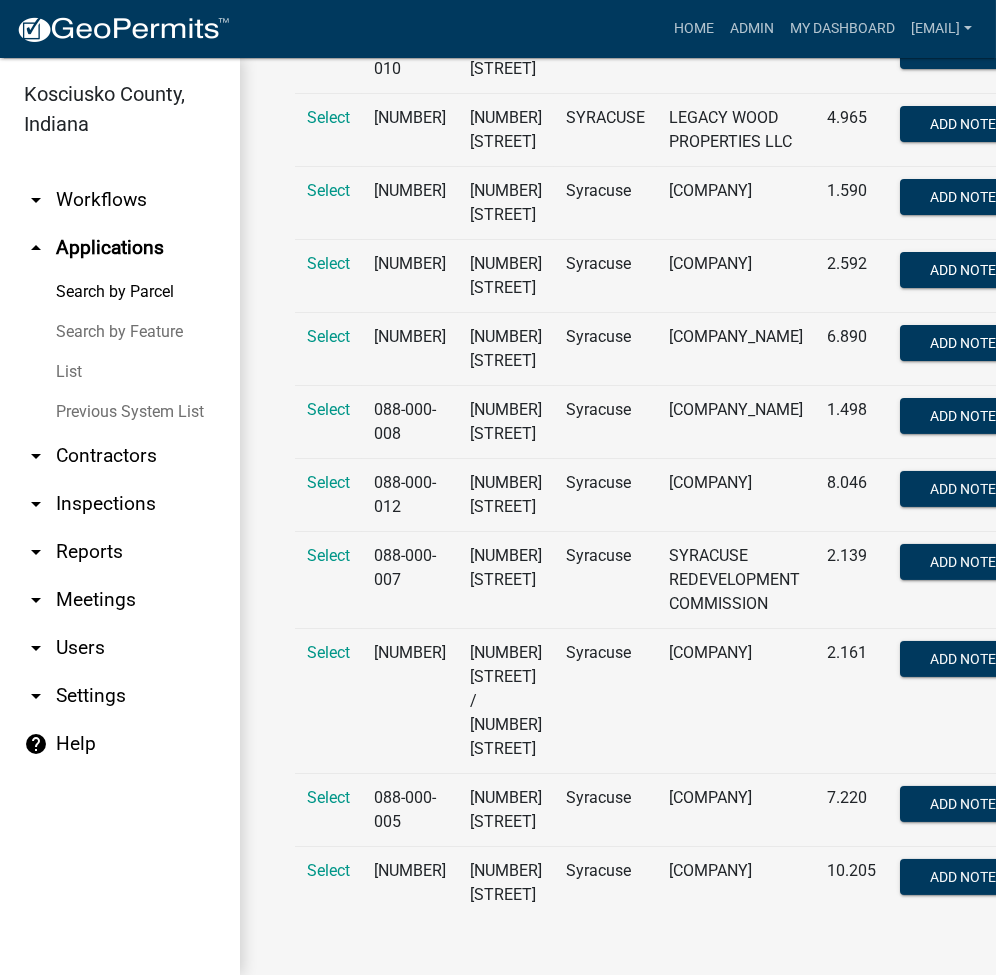 scroll, scrollTop: 898, scrollLeft: 0, axis: vertical 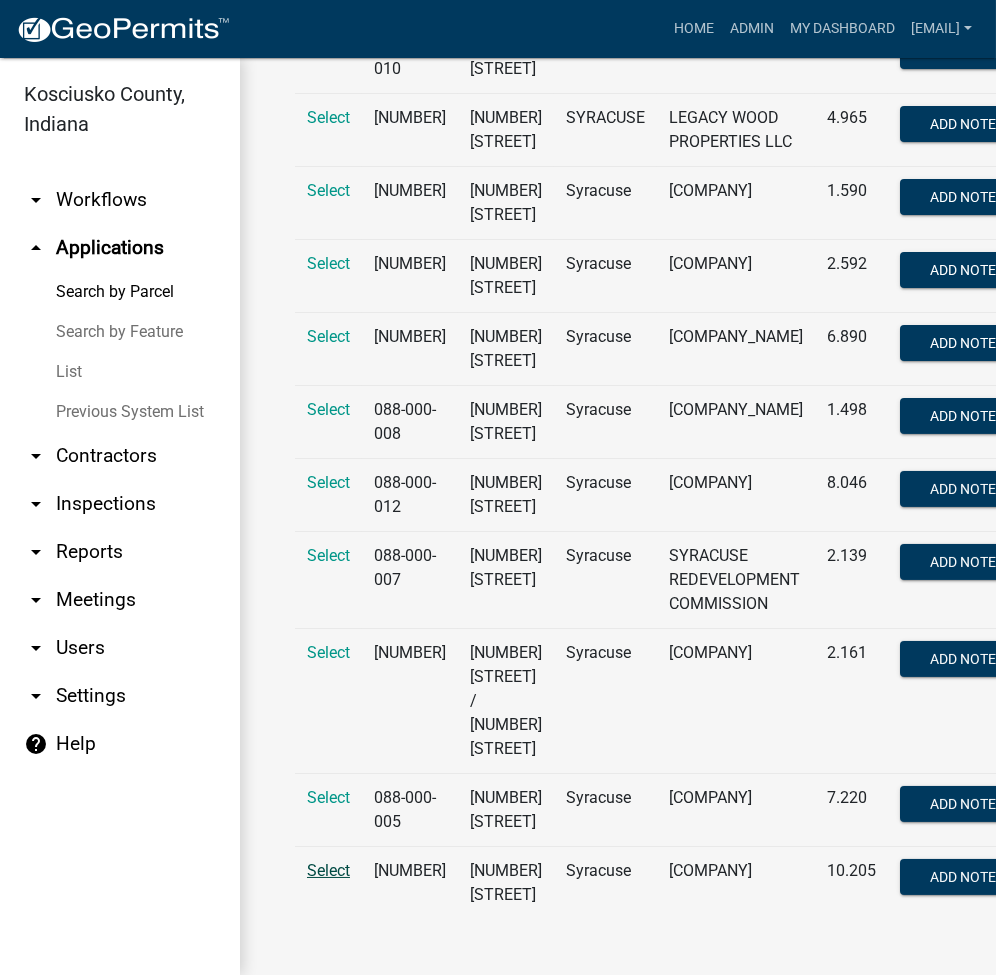 type on "088-000" 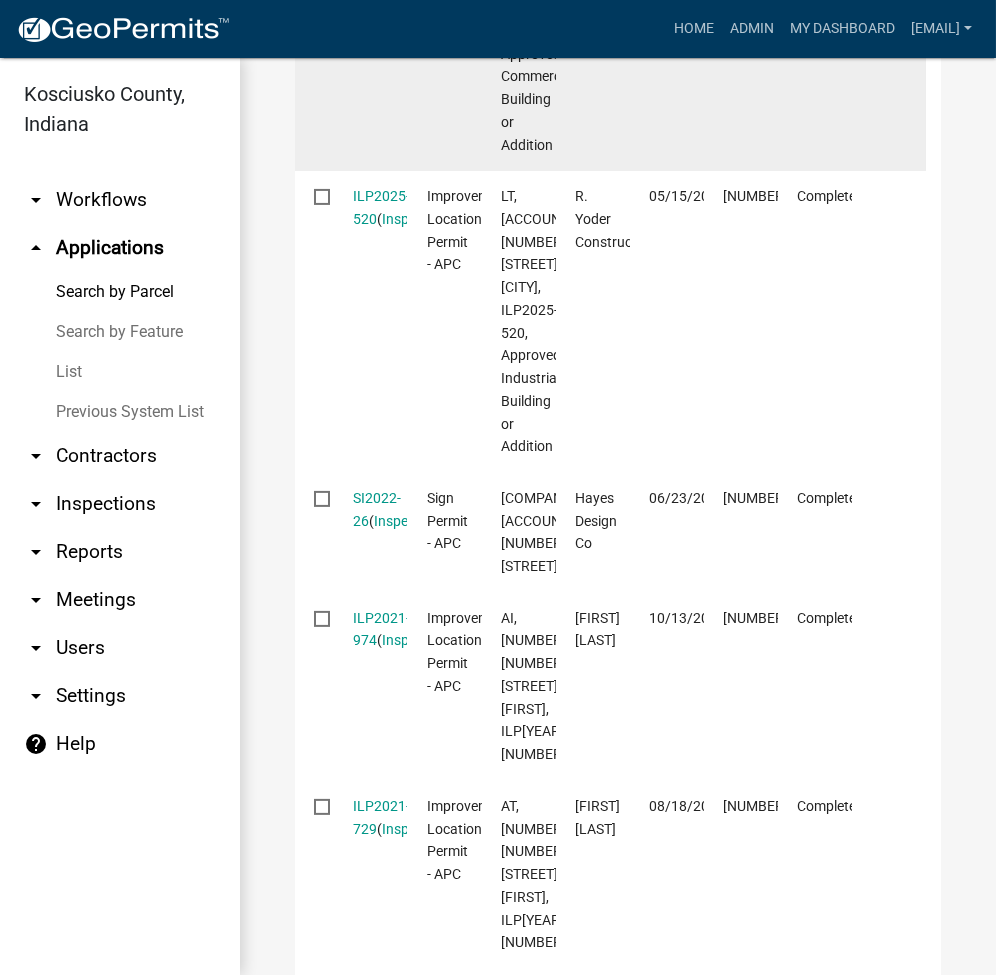 scroll, scrollTop: 0, scrollLeft: 0, axis: both 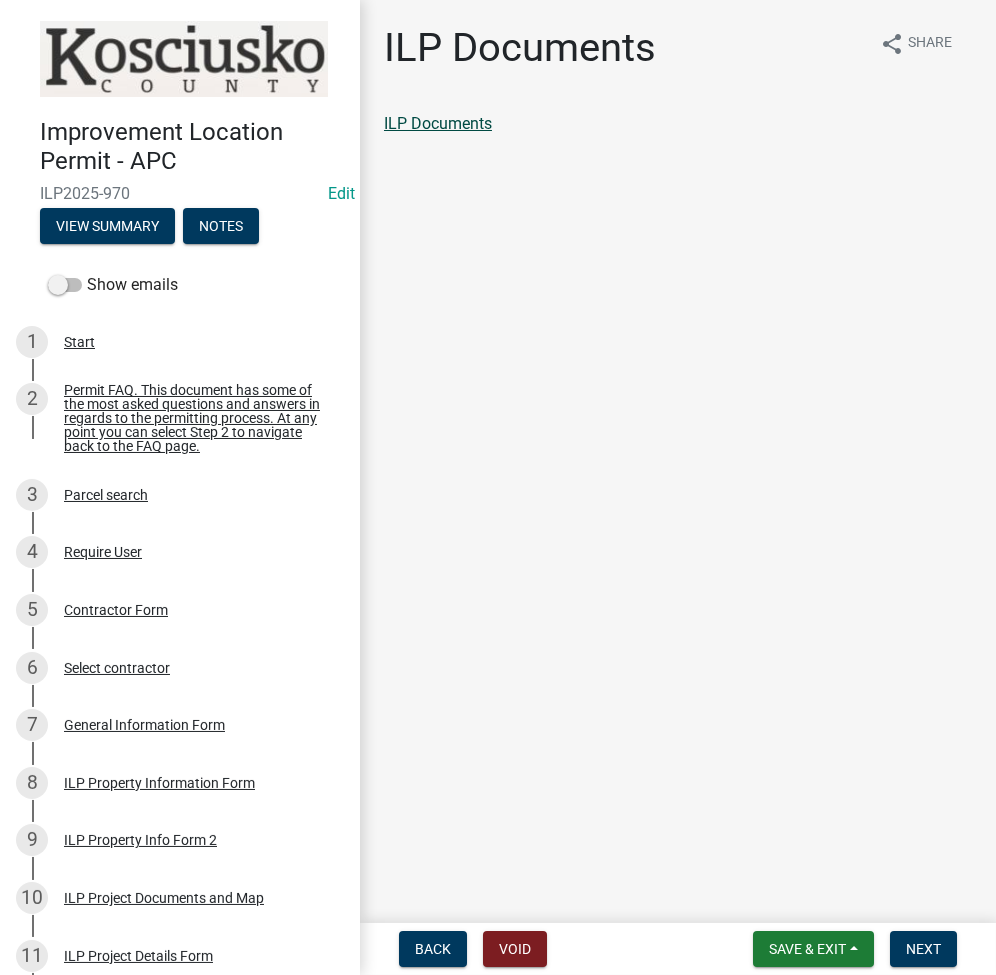 click on "ILP Documents" 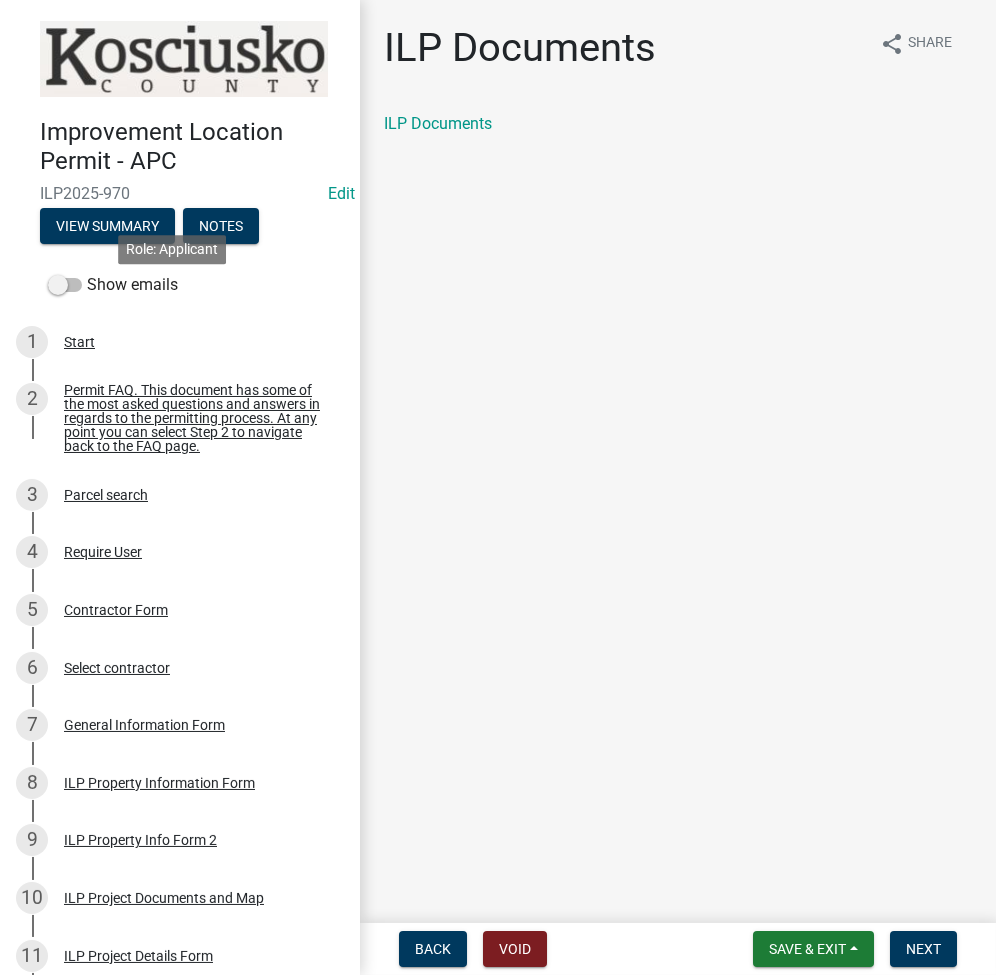 scroll, scrollTop: 533, scrollLeft: 0, axis: vertical 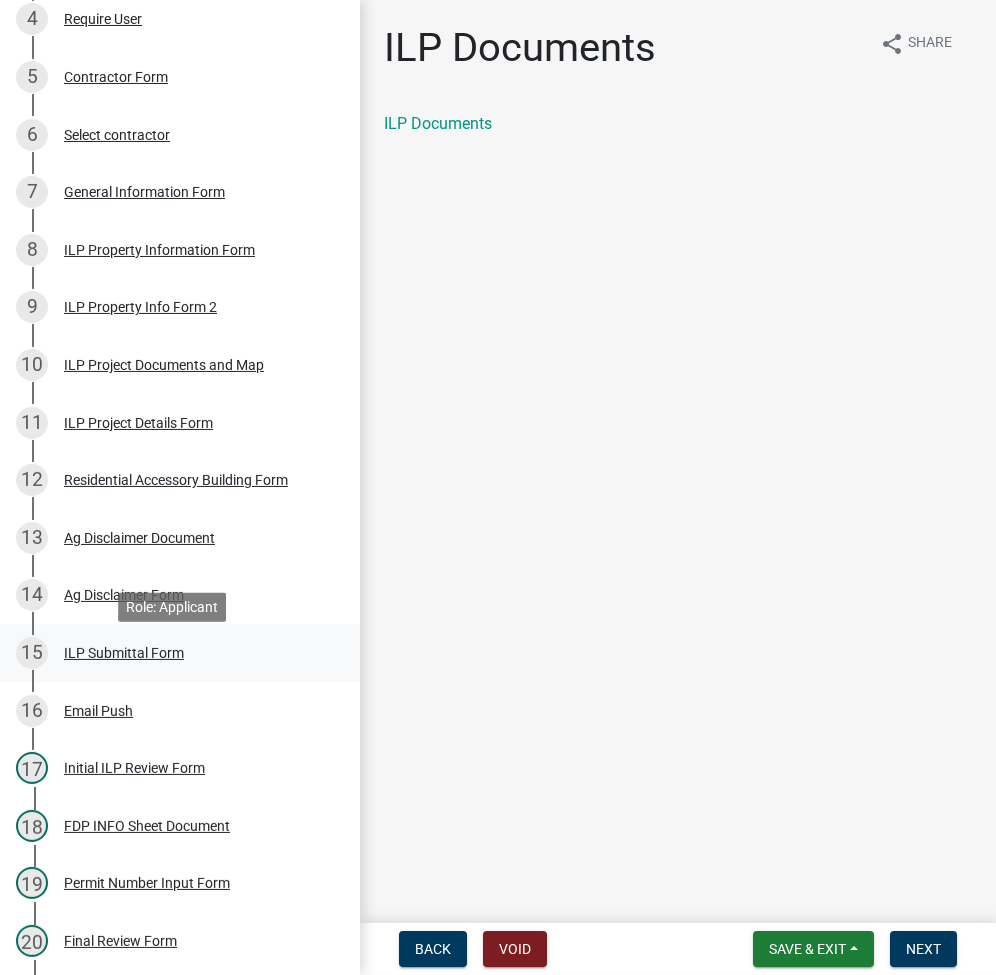 click on "[NUMBER] ILP Submittal Form" at bounding box center (172, 653) 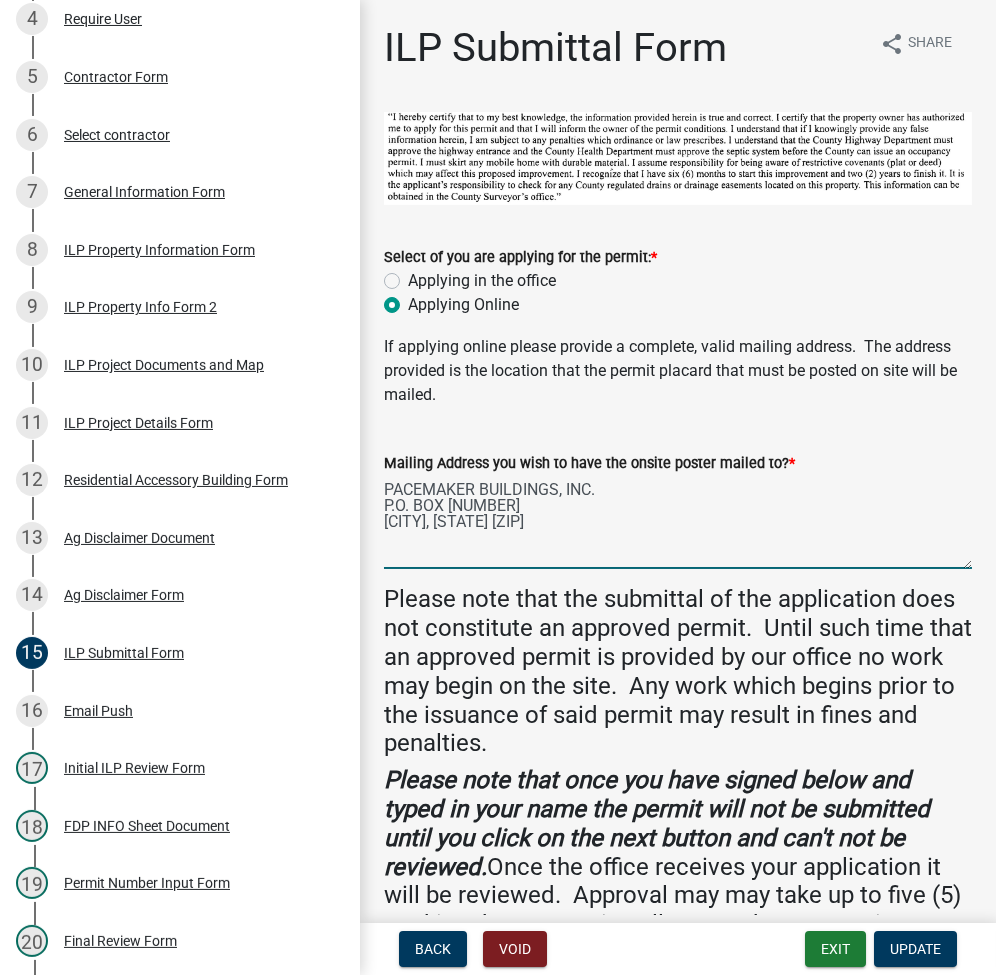 drag, startPoint x: 384, startPoint y: 483, endPoint x: 633, endPoint y: 541, distance: 255.6658 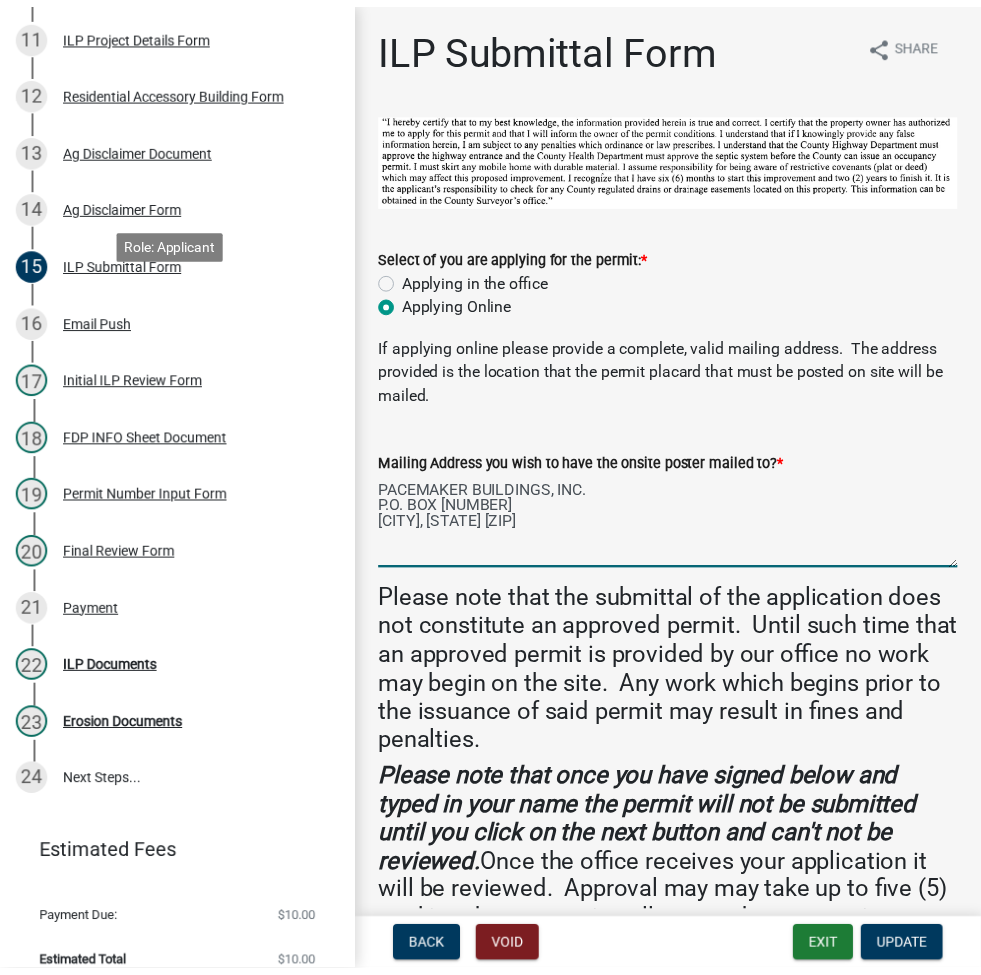 scroll, scrollTop: 953, scrollLeft: 0, axis: vertical 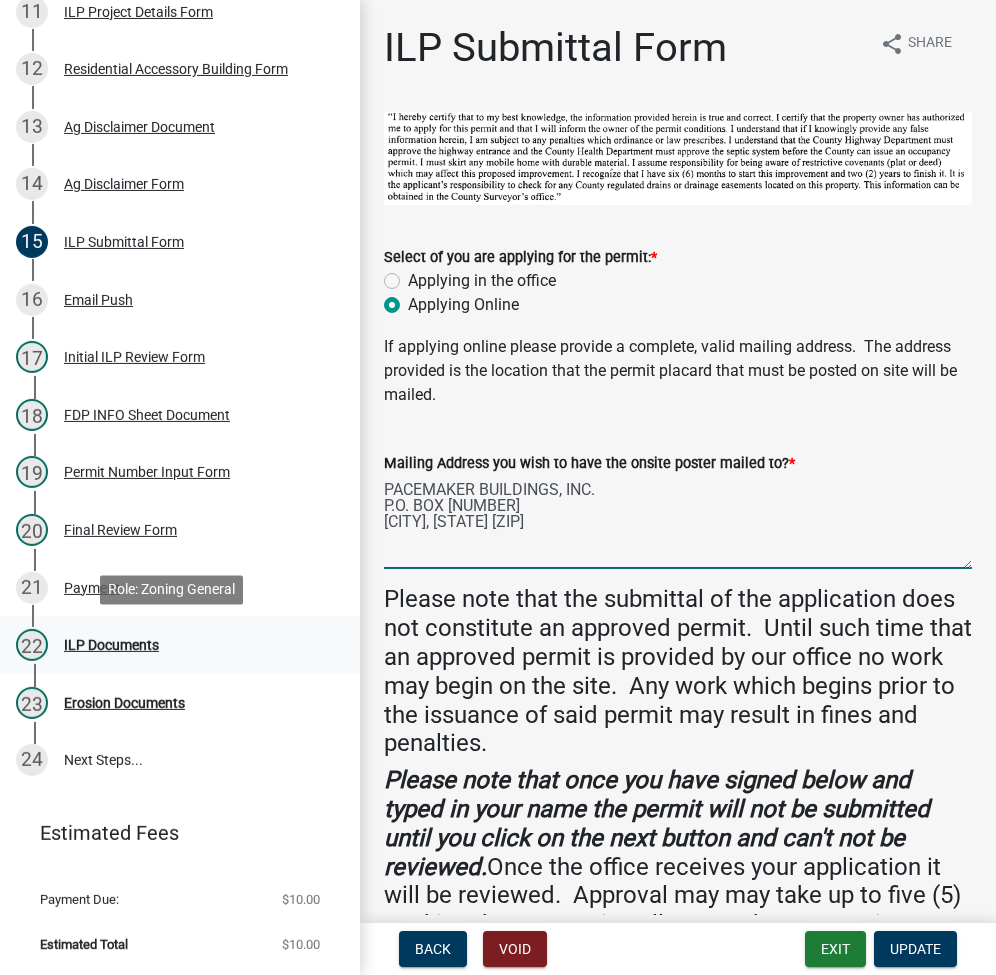 click on "22     ILP Documents" at bounding box center [172, 645] 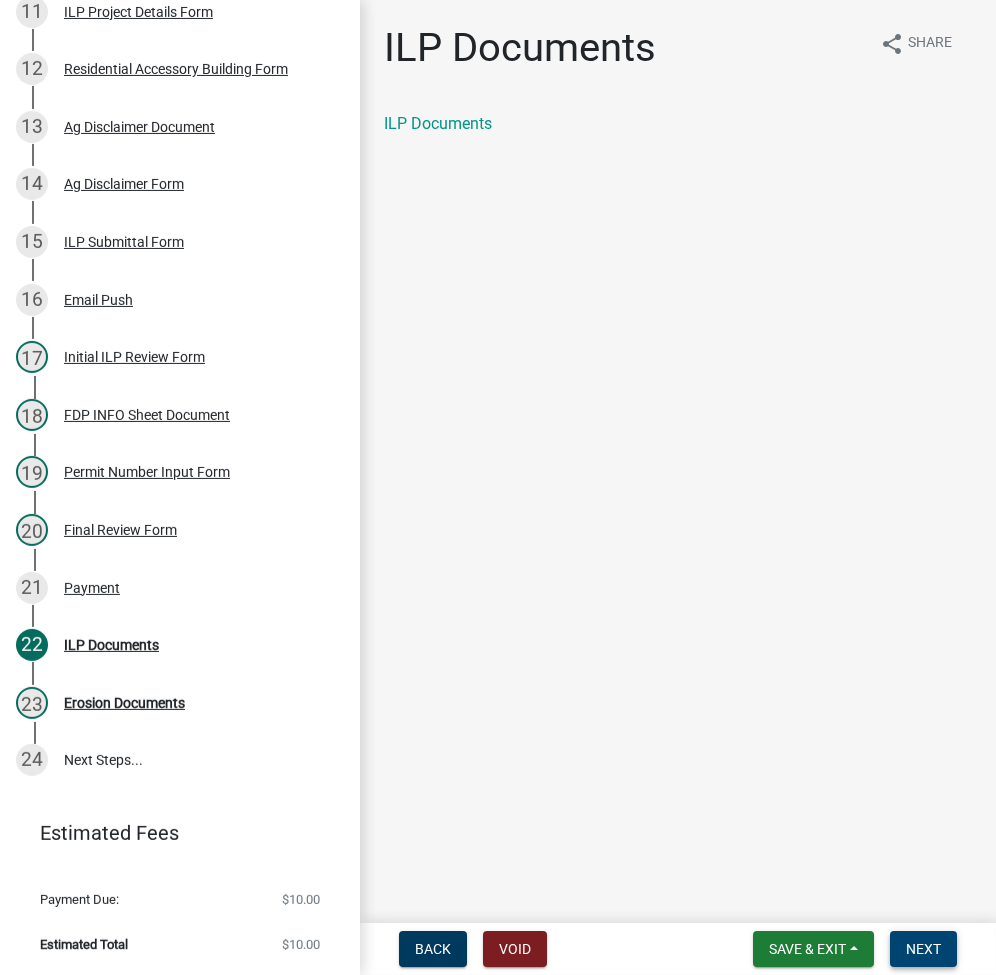 click on "Next" at bounding box center (923, 949) 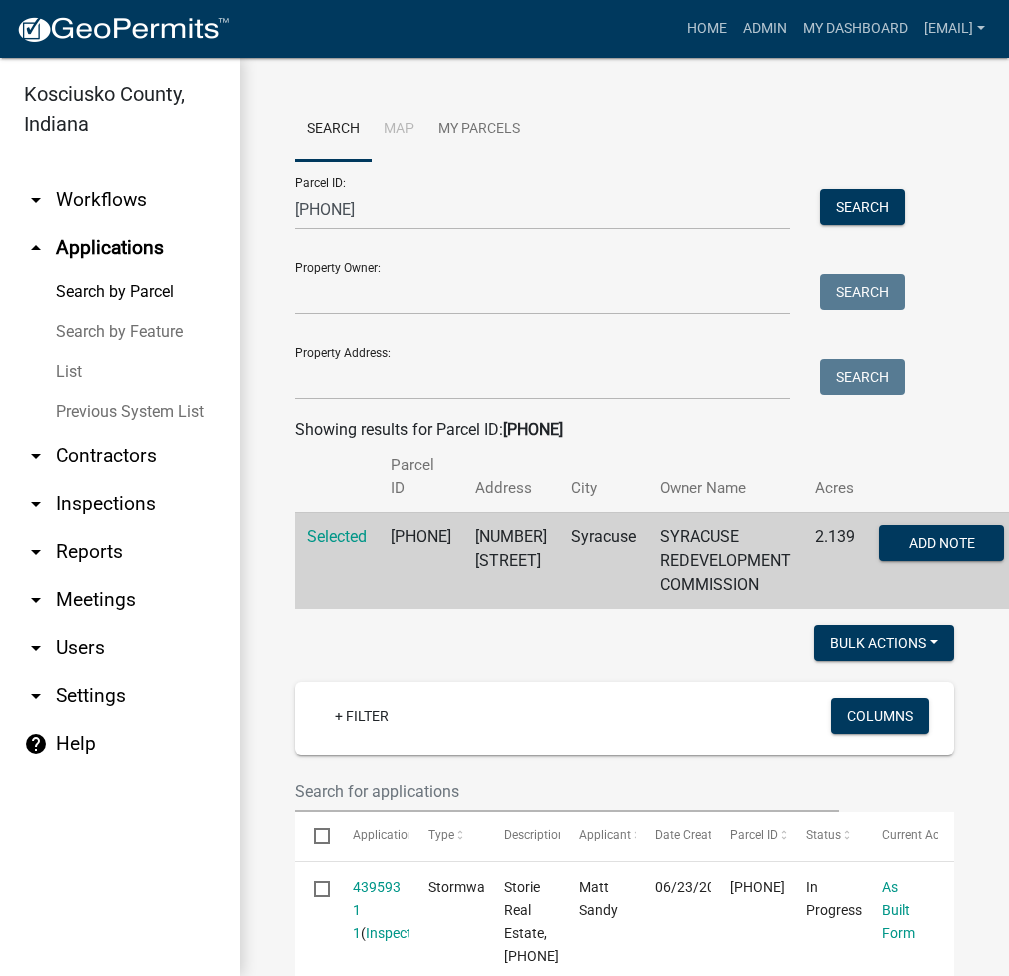 scroll, scrollTop: 0, scrollLeft: 0, axis: both 